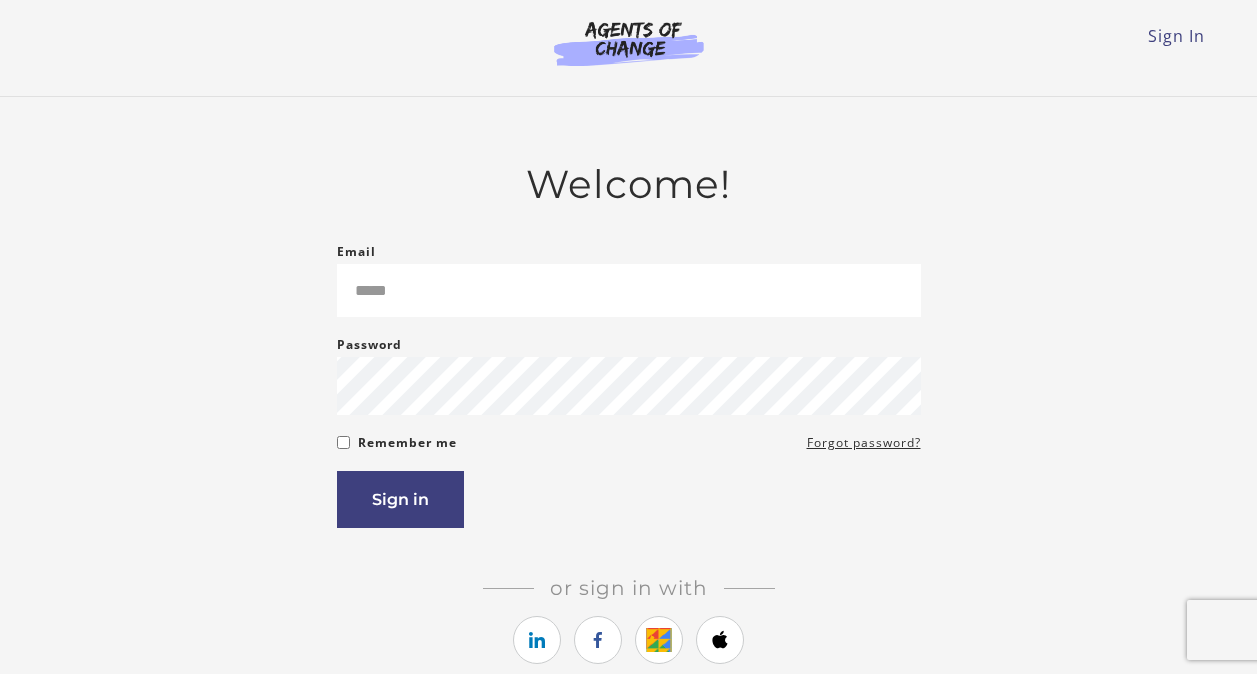 scroll, scrollTop: 0, scrollLeft: 0, axis: both 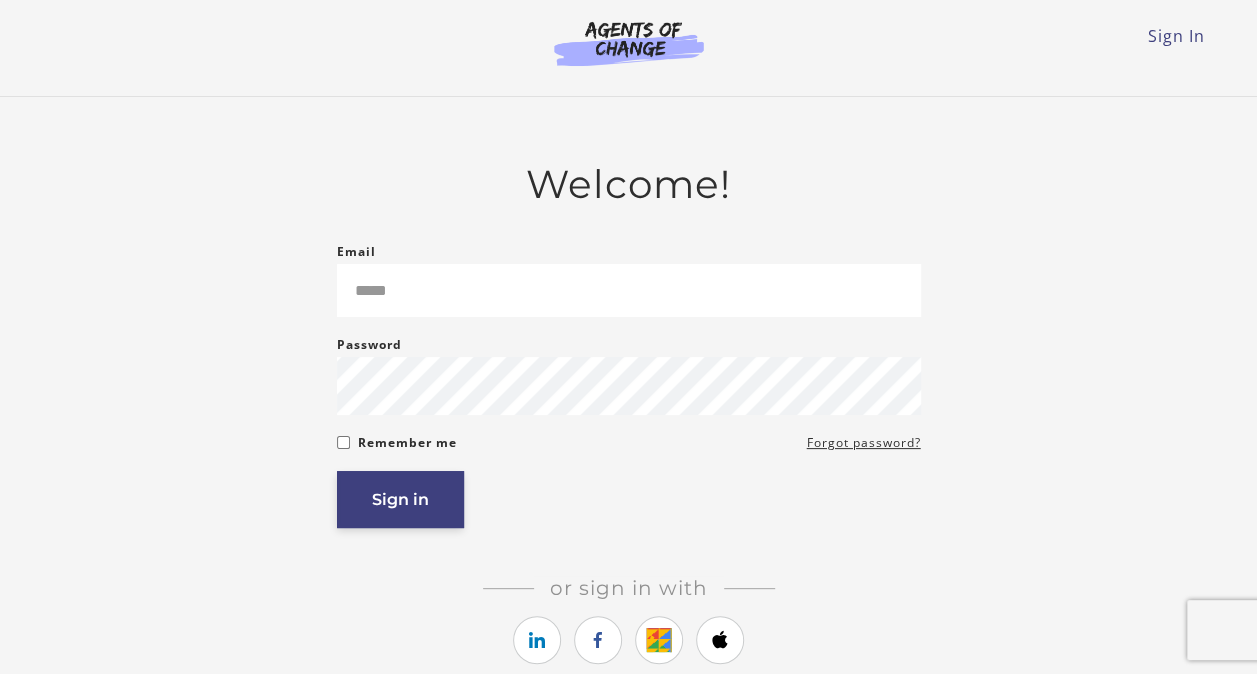 type on "**********" 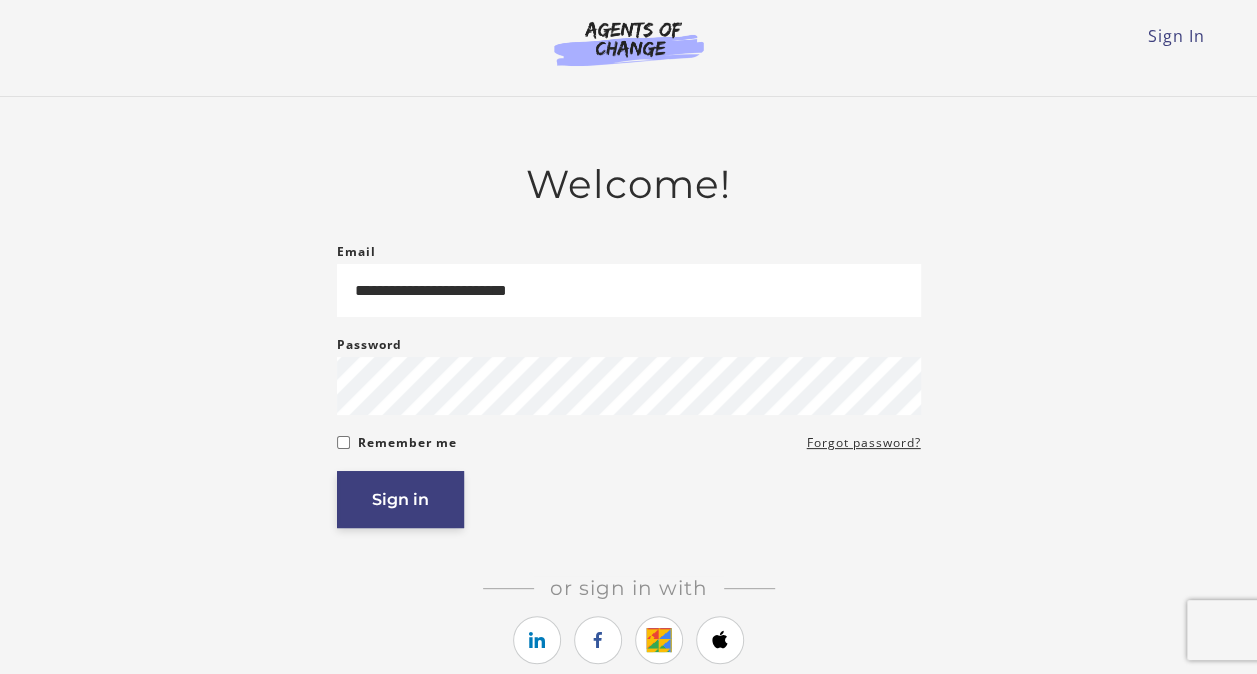 click on "Sign in" at bounding box center (400, 499) 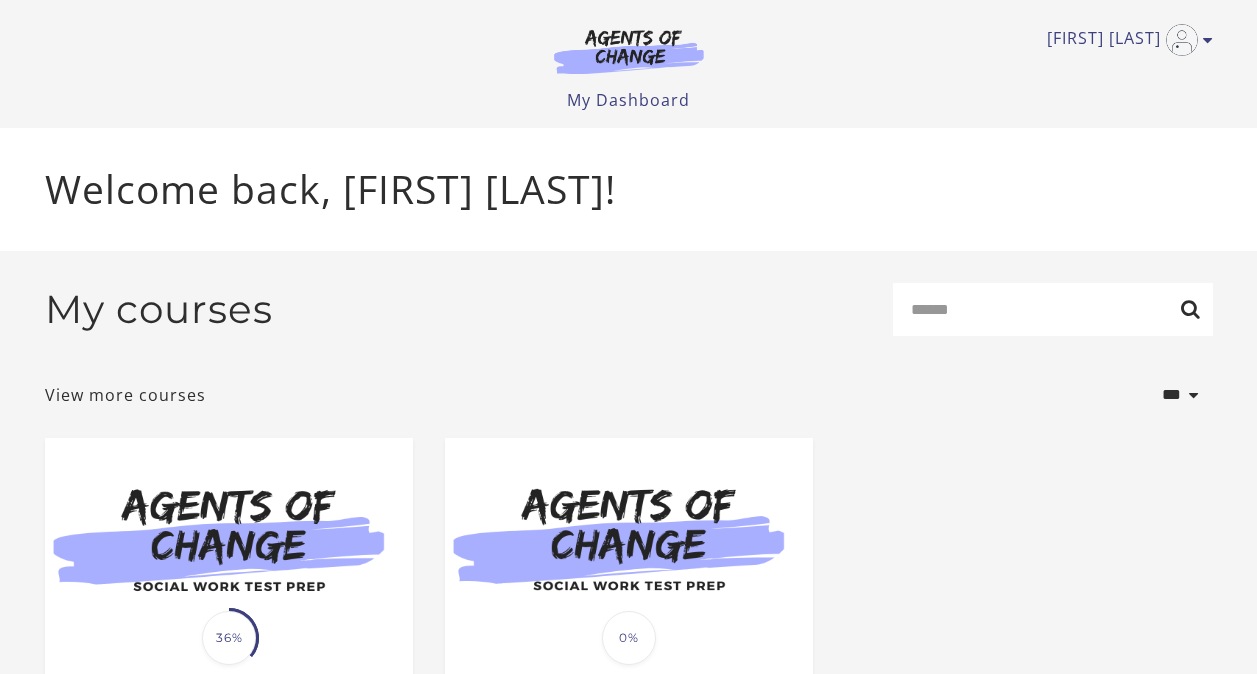 scroll, scrollTop: 0, scrollLeft: 0, axis: both 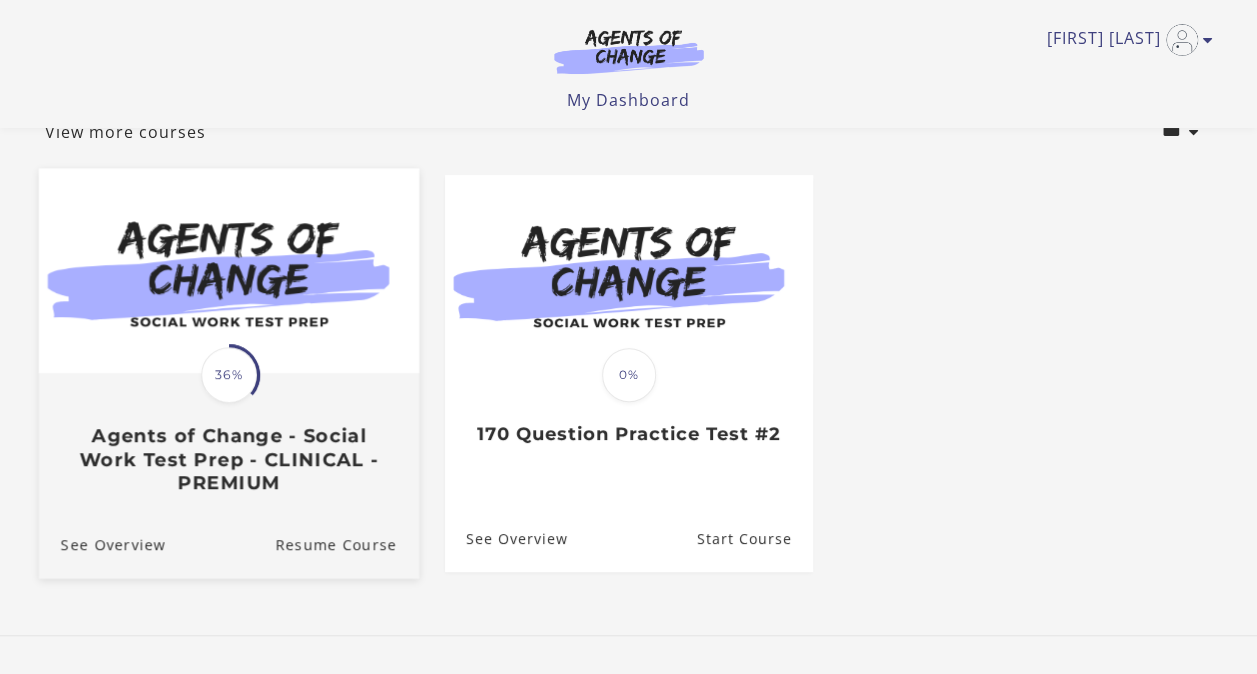 click on "Agents of Change - Social Work Test Prep - CLINICAL - PREMIUM" at bounding box center (228, 459) 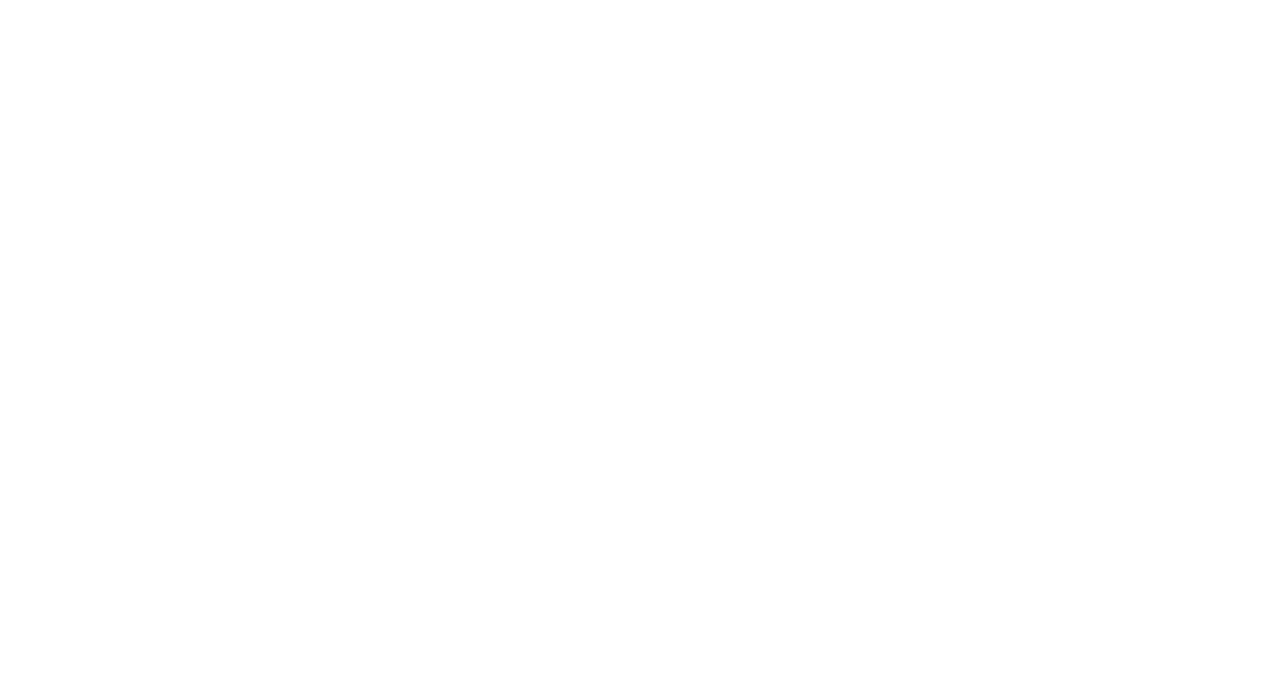 scroll, scrollTop: 0, scrollLeft: 0, axis: both 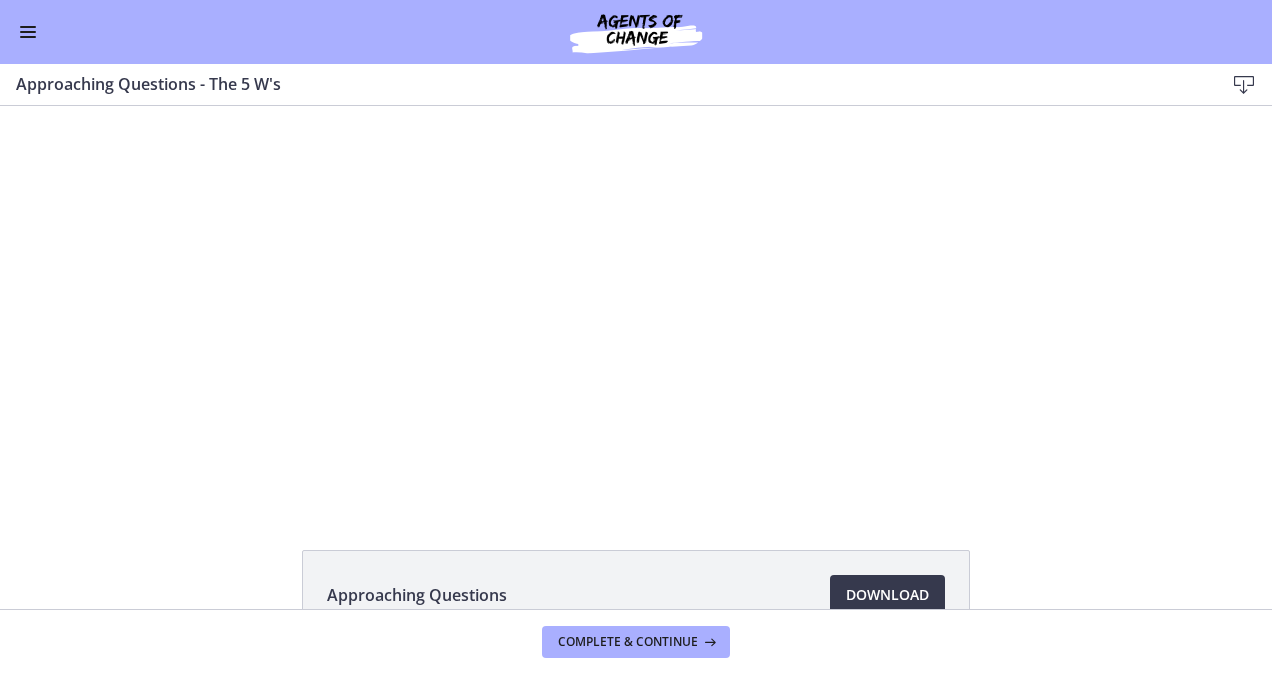 click at bounding box center (28, 32) 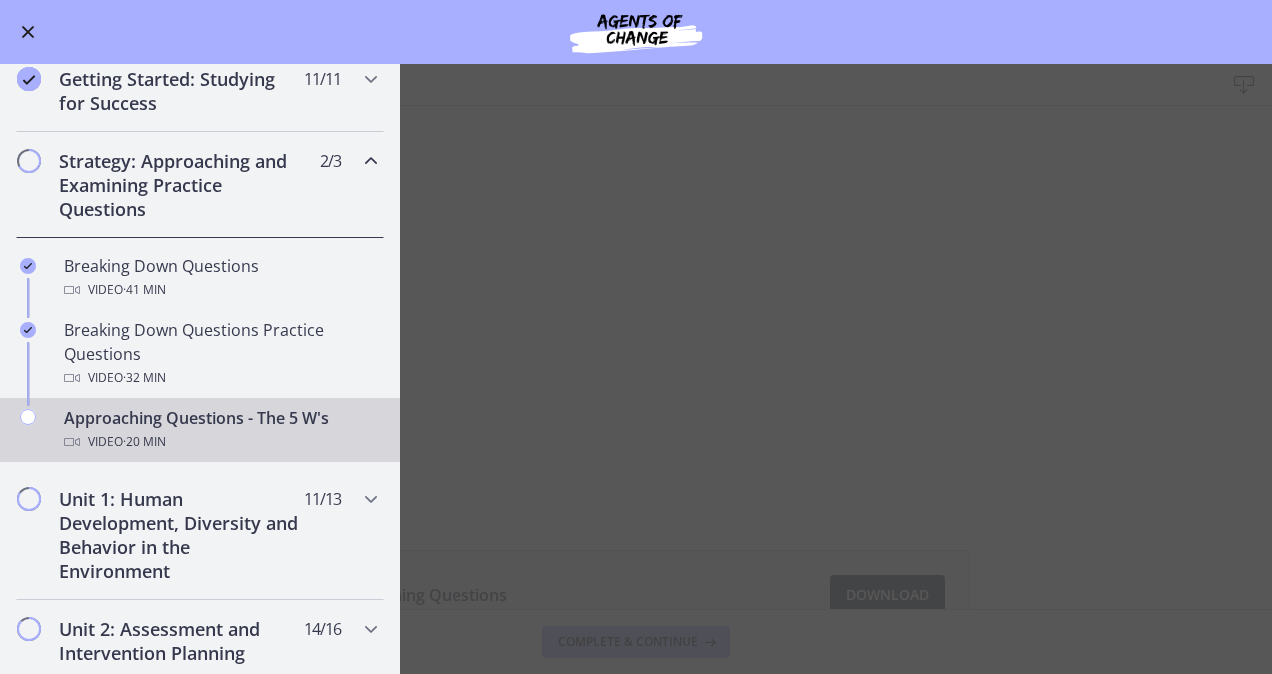 scroll, scrollTop: 244, scrollLeft: 0, axis: vertical 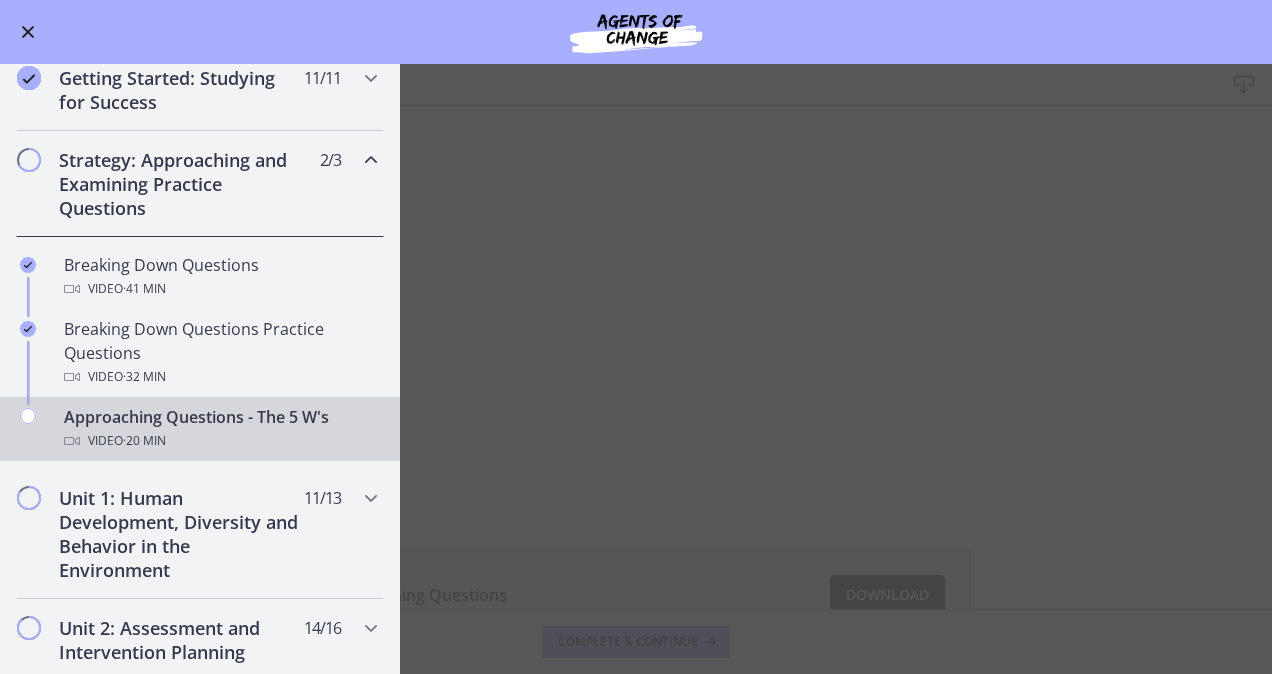 click on "Video
·  20 min" at bounding box center (220, 441) 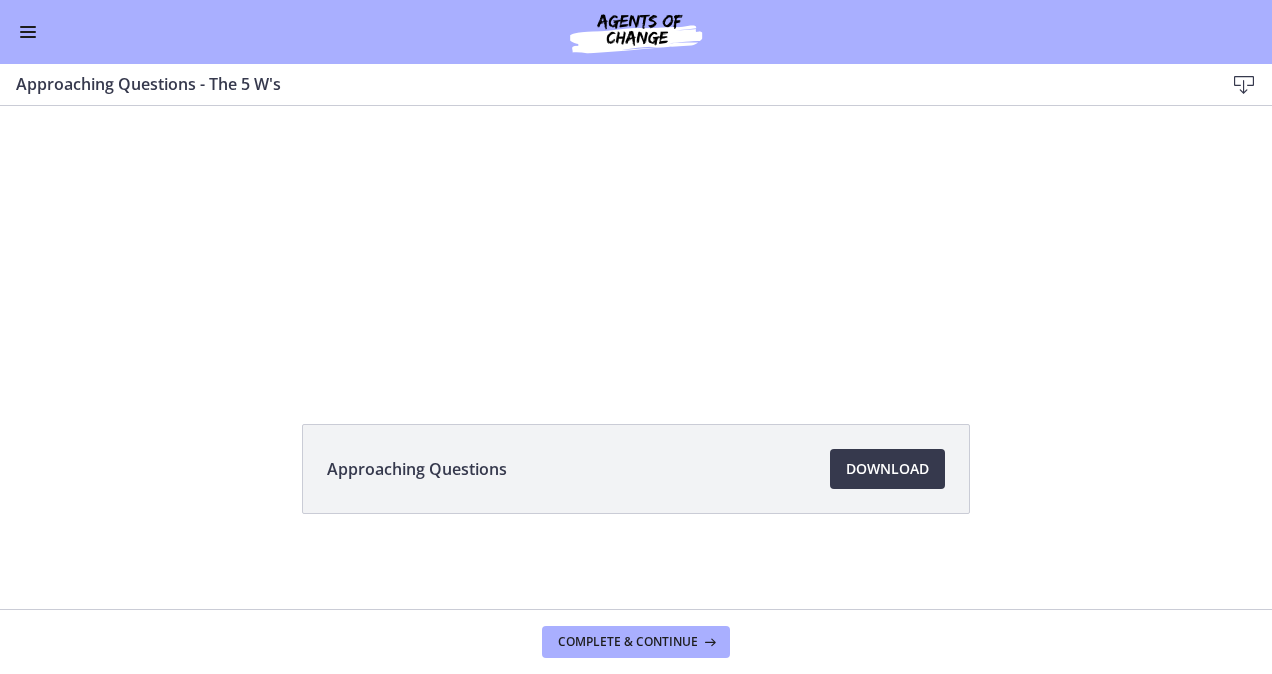 scroll, scrollTop: 0, scrollLeft: 0, axis: both 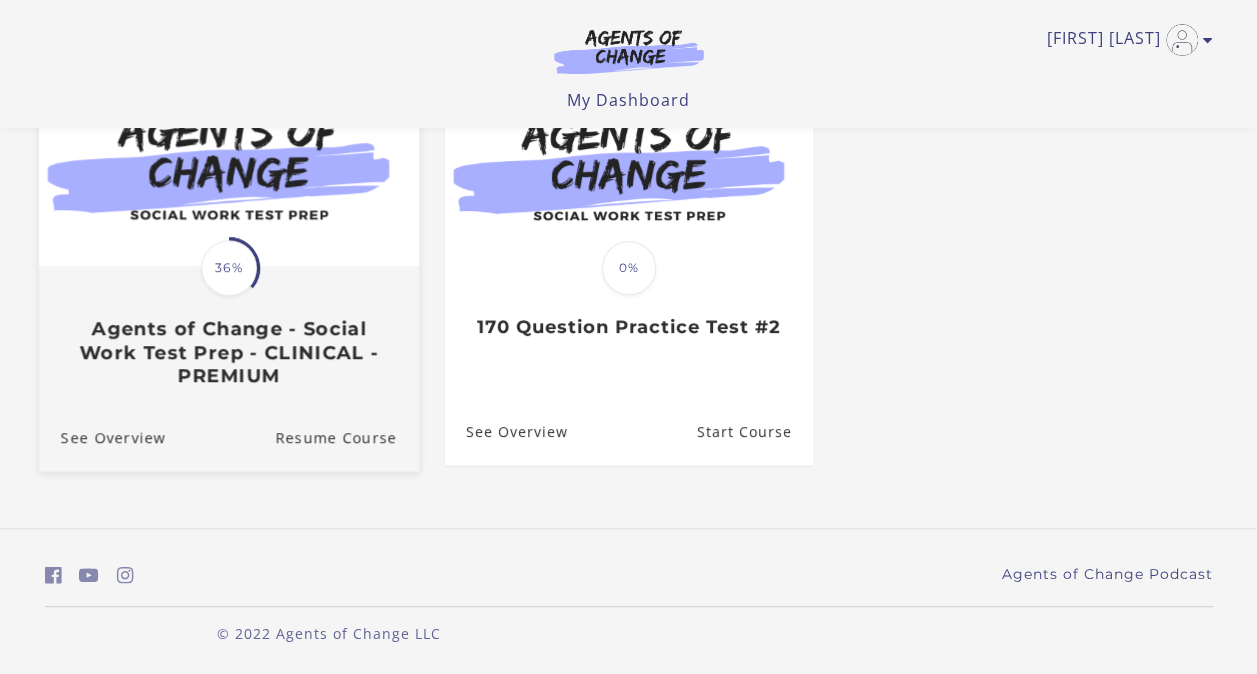 click on "Agents of Change - Social Work Test Prep - CLINICAL - PREMIUM" at bounding box center (228, 352) 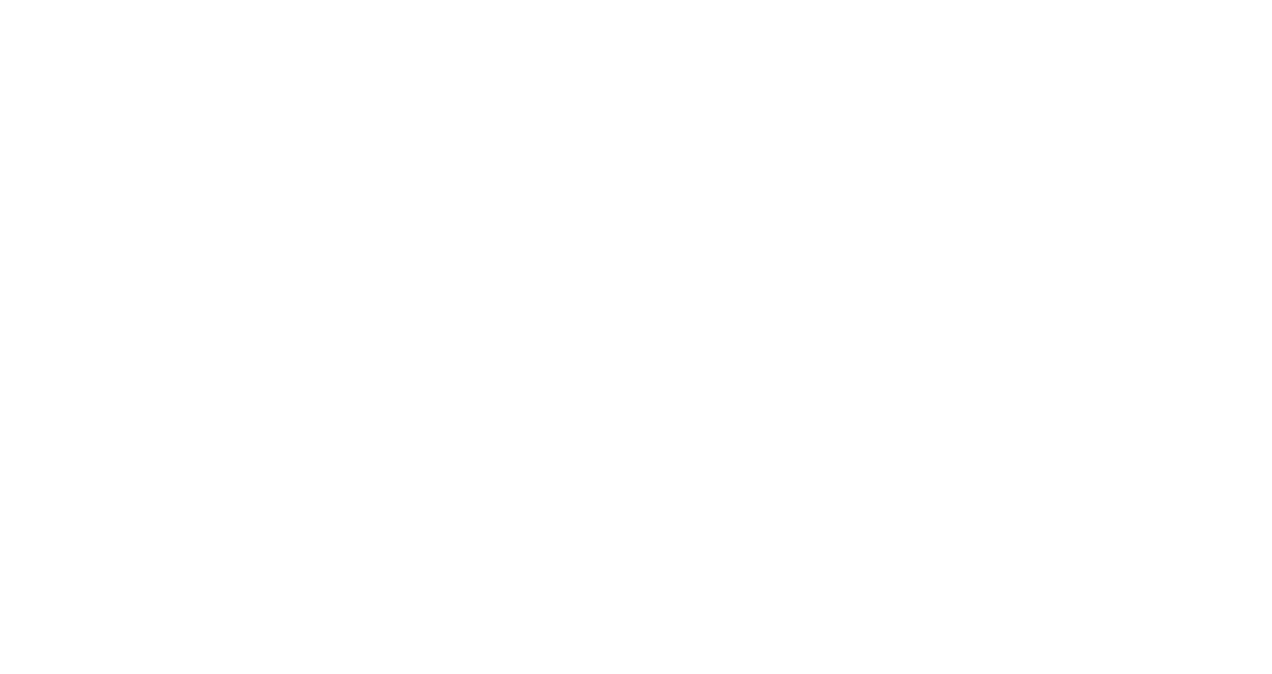 scroll, scrollTop: 0, scrollLeft: 0, axis: both 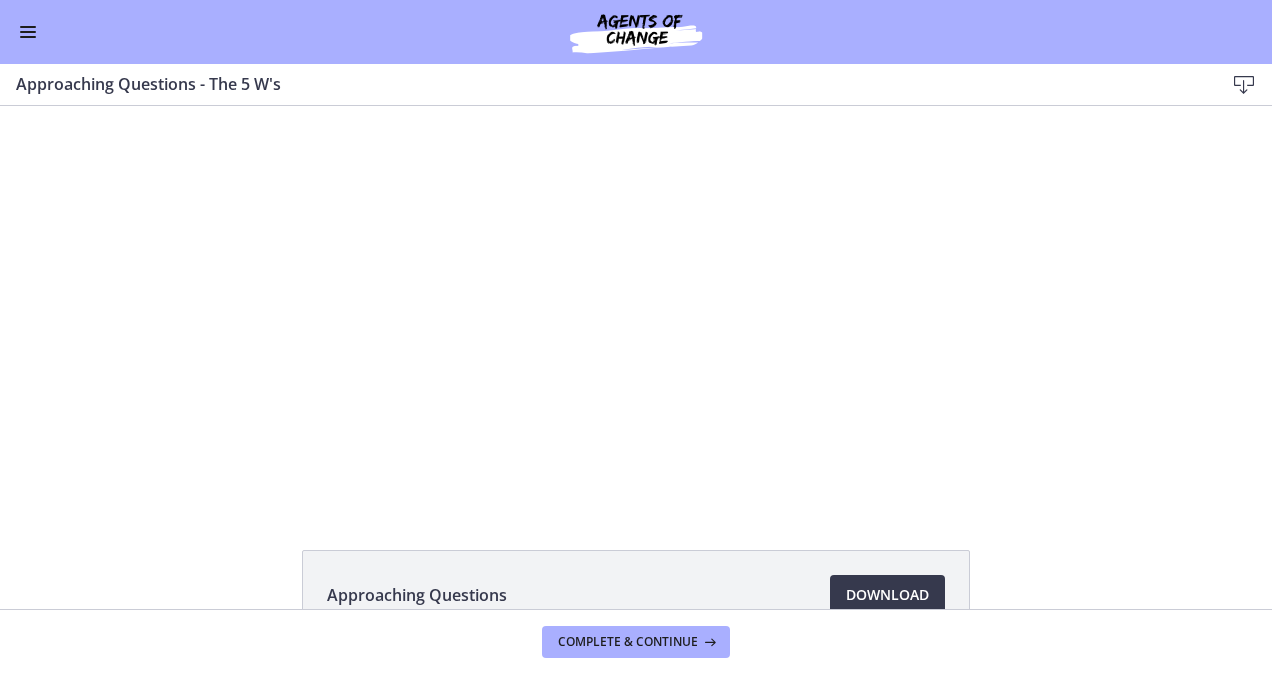 click at bounding box center (28, 27) 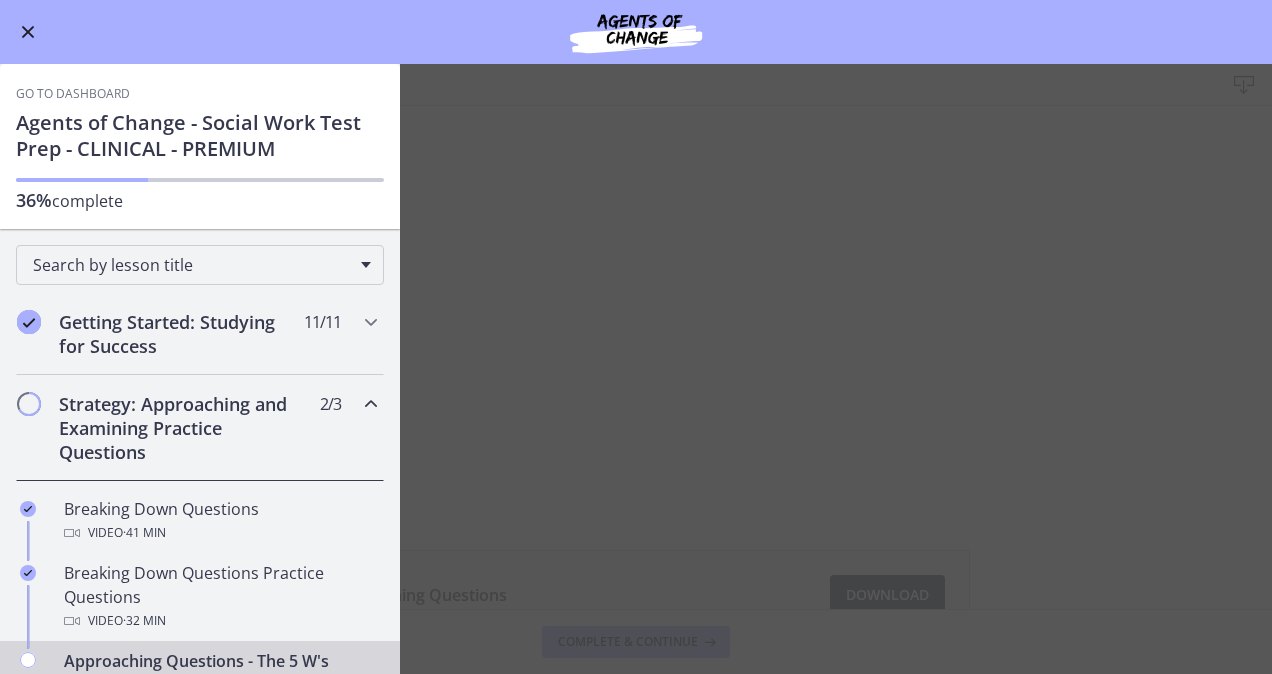 click on "Strategy: Approaching and Examining Practice Questions" at bounding box center [181, 428] 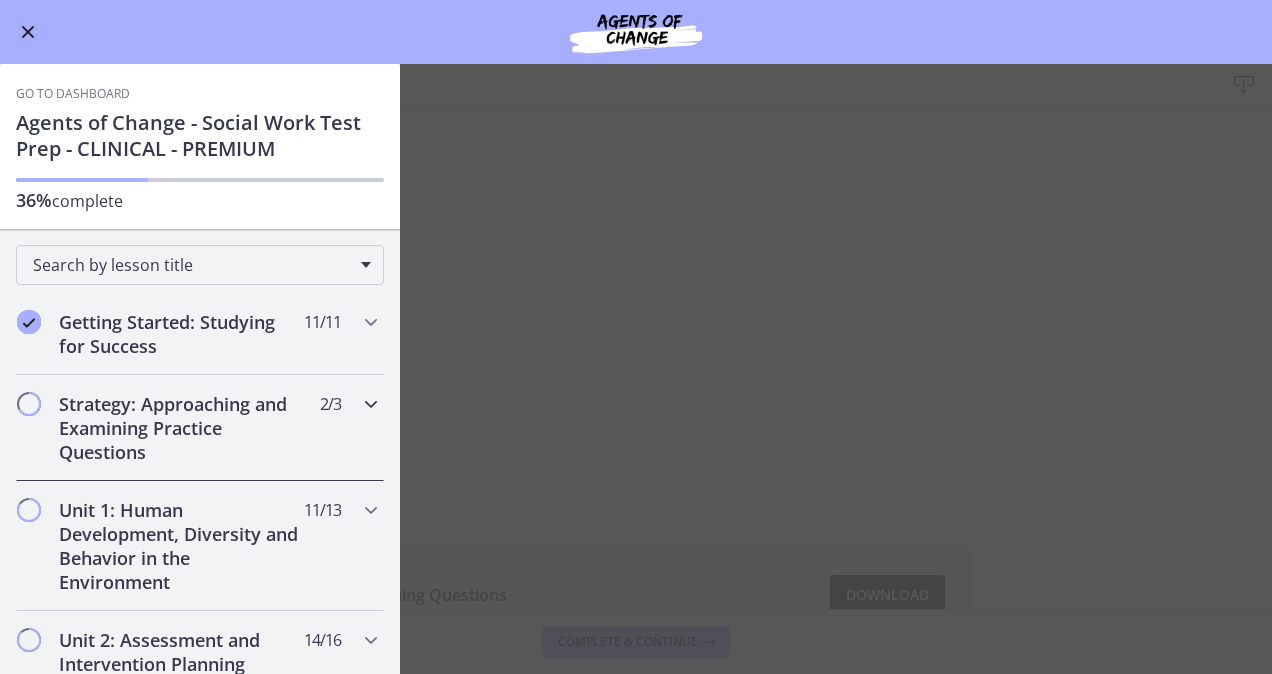click on "Strategy: Approaching and Examining Practice Questions
2  /  3
Completed" at bounding box center [200, 428] 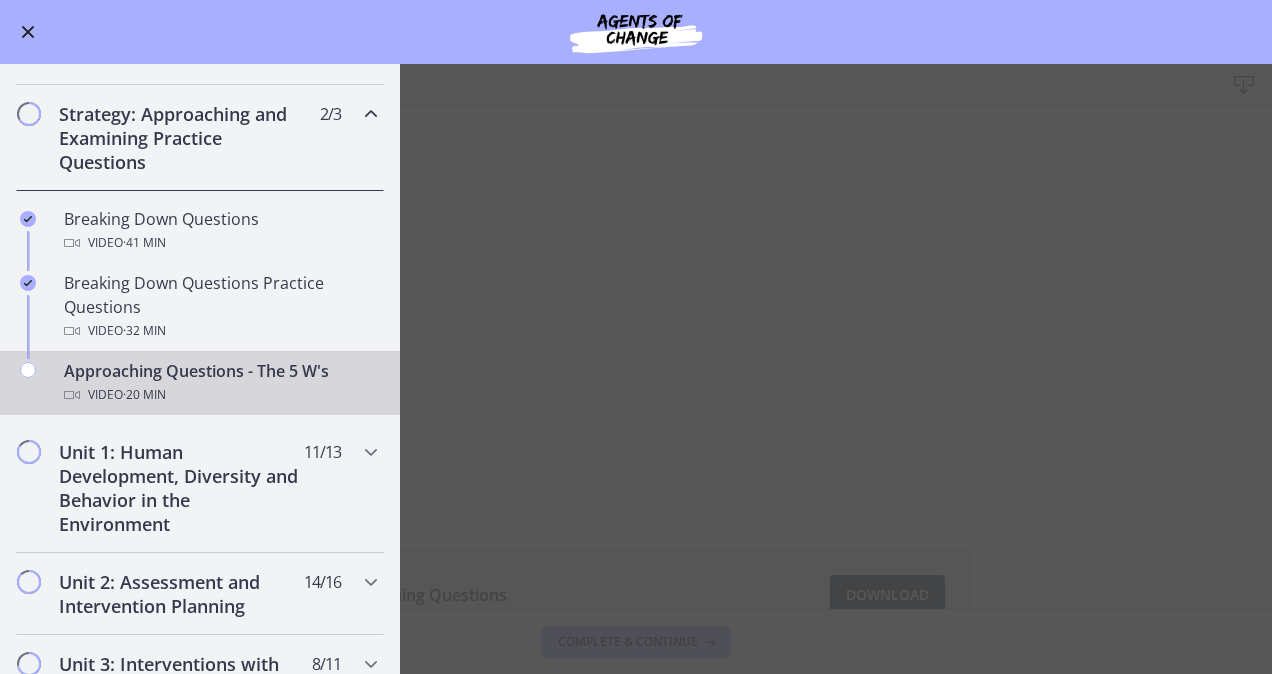 scroll, scrollTop: 290, scrollLeft: 0, axis: vertical 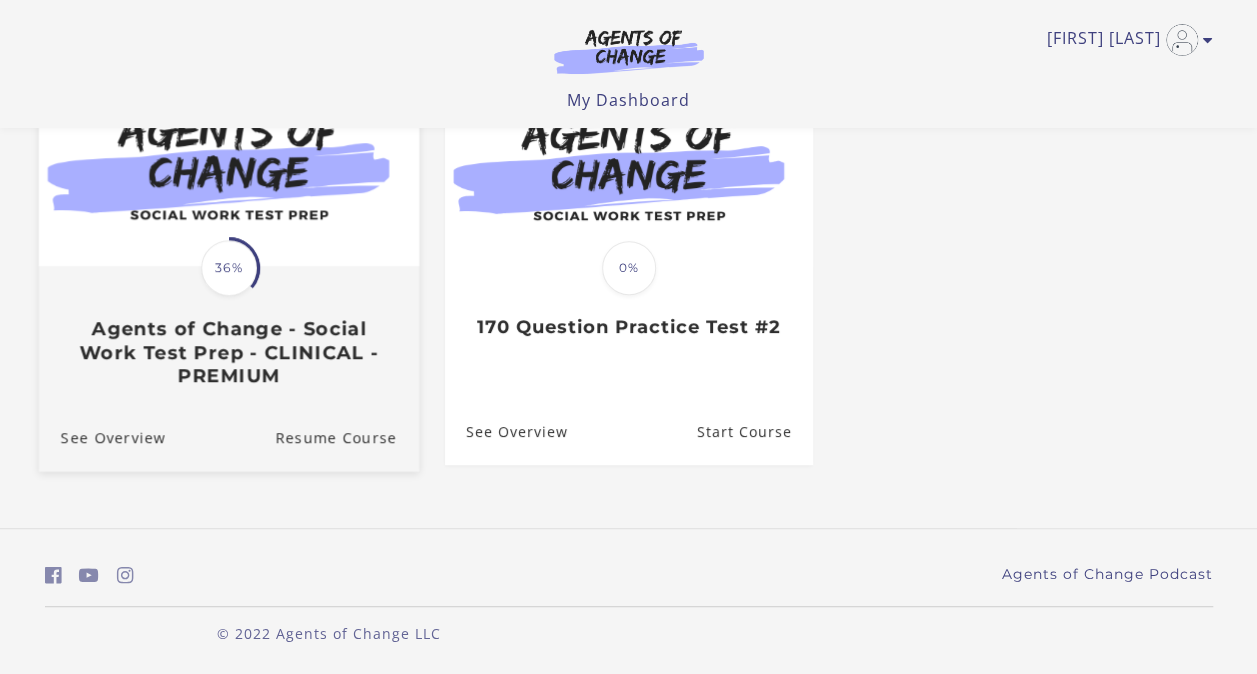 click on "Agents of Change - Social Work Test Prep - CLINICAL - PREMIUM" at bounding box center (228, 352) 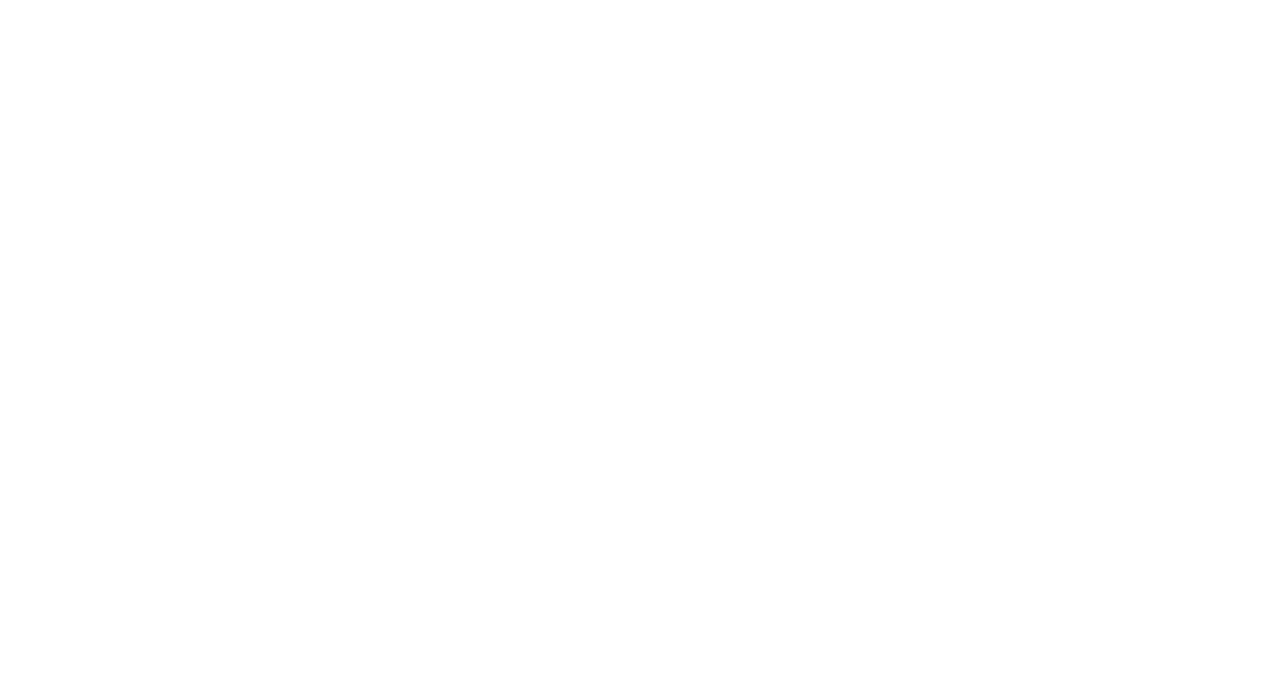 scroll, scrollTop: 0, scrollLeft: 0, axis: both 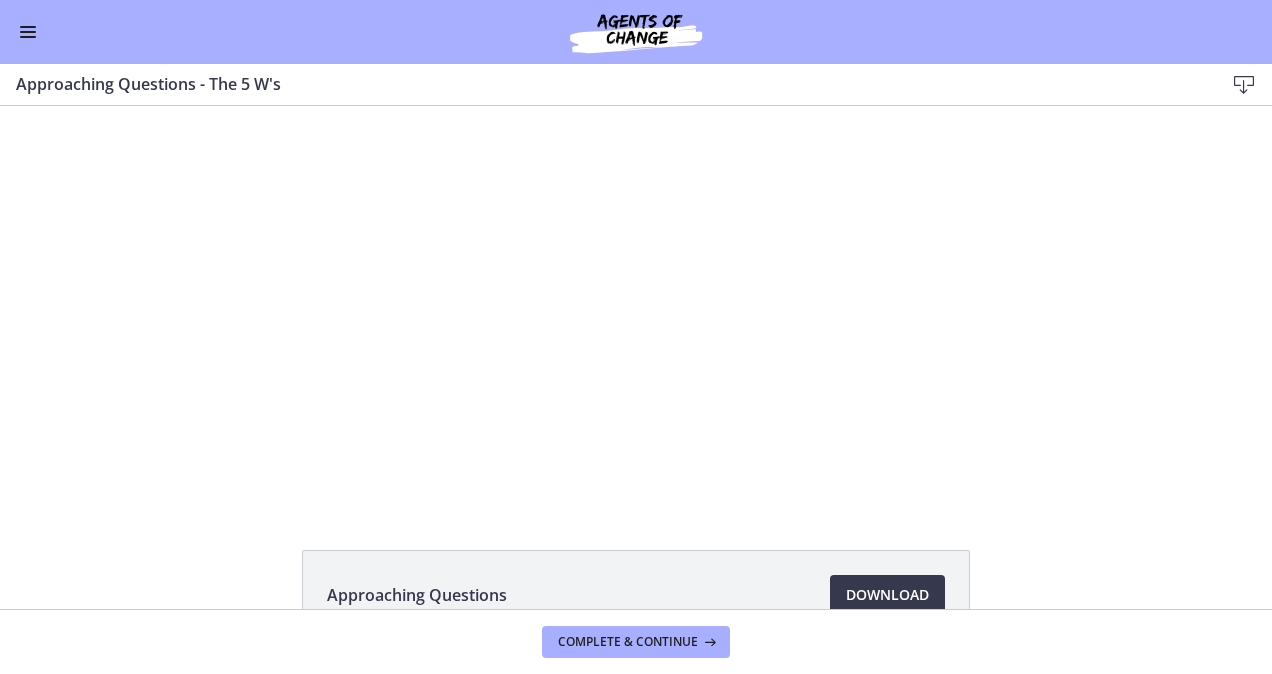 click at bounding box center (28, 37) 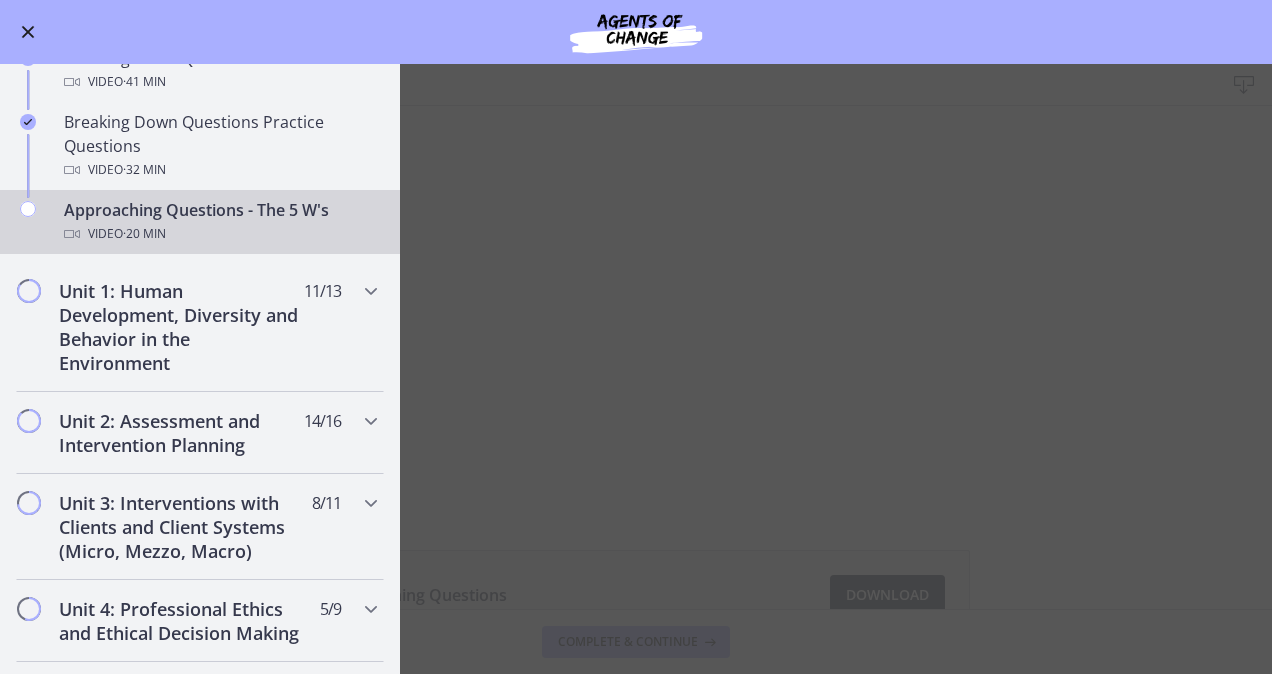 scroll, scrollTop: 480, scrollLeft: 0, axis: vertical 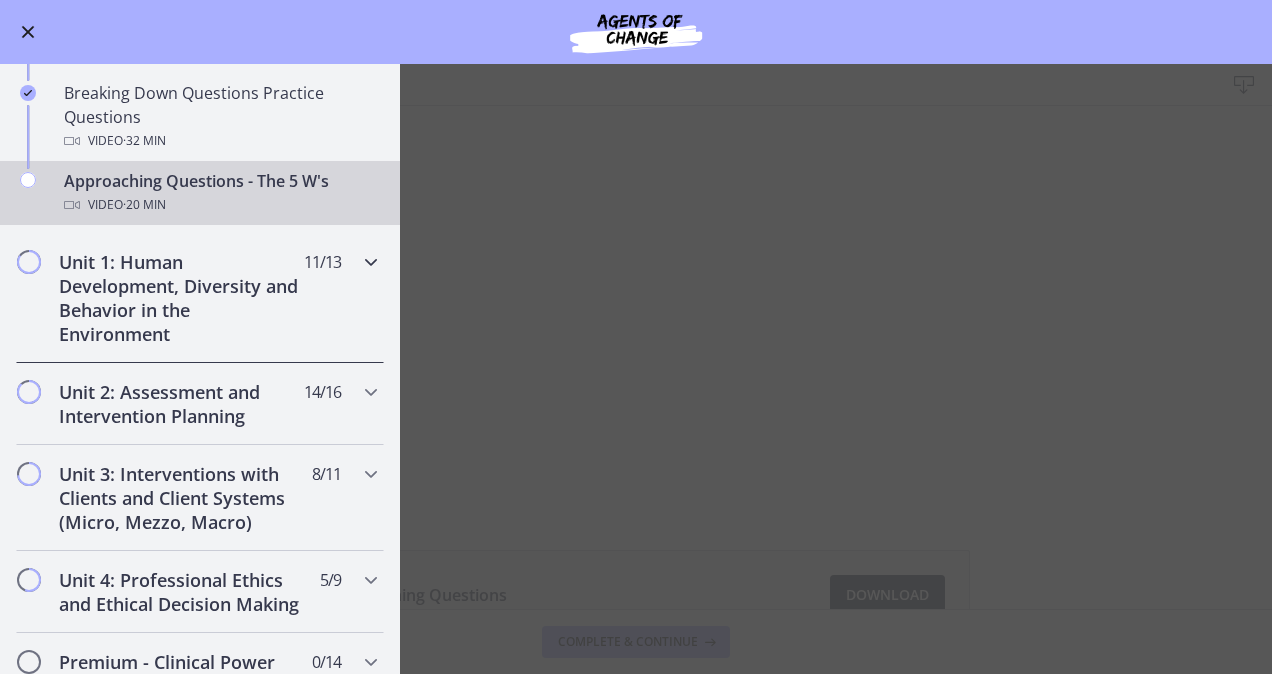 click on "Unit 1: Human Development, Diversity and Behavior in the Environment" at bounding box center [181, 298] 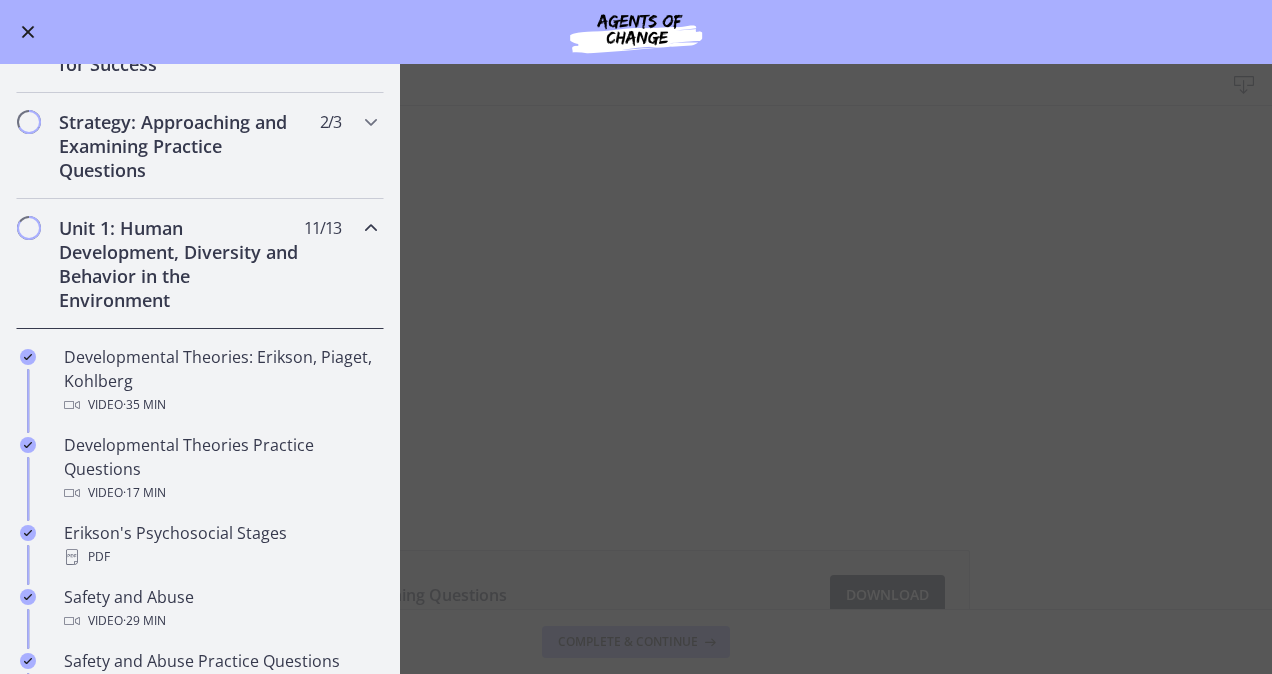 scroll, scrollTop: 0, scrollLeft: 0, axis: both 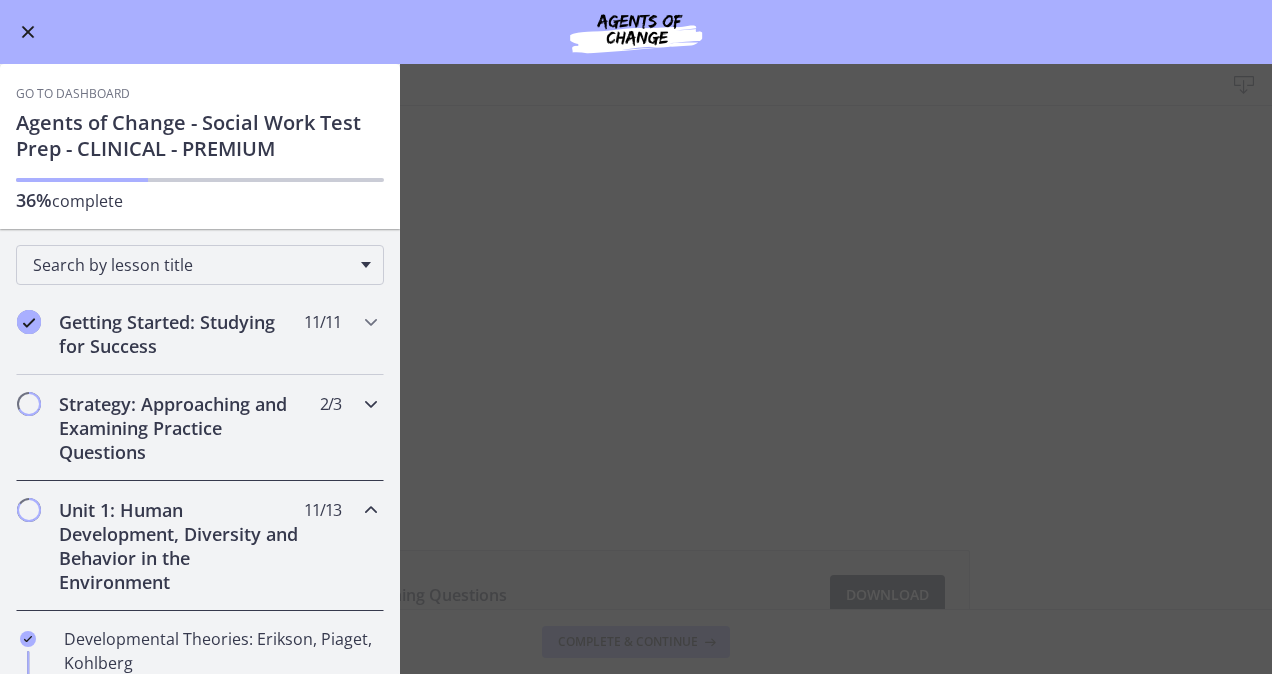click on "Strategy: Approaching and Examining Practice Questions" at bounding box center (181, 428) 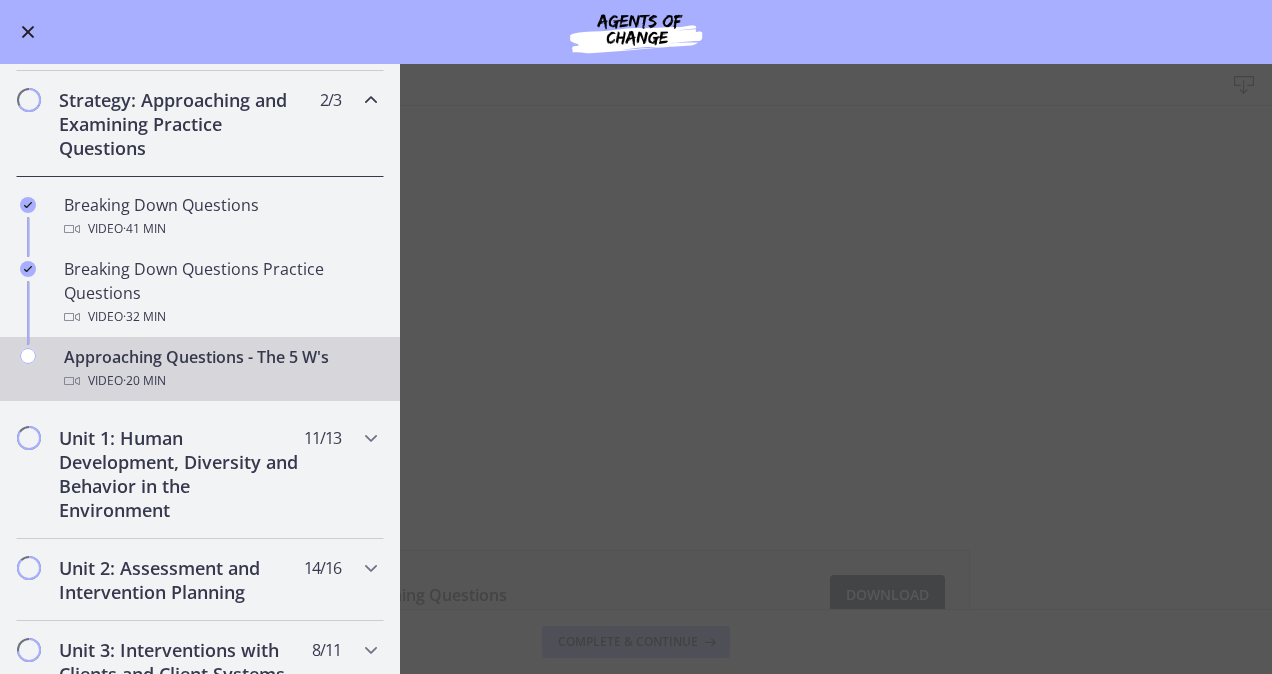 scroll, scrollTop: 310, scrollLeft: 0, axis: vertical 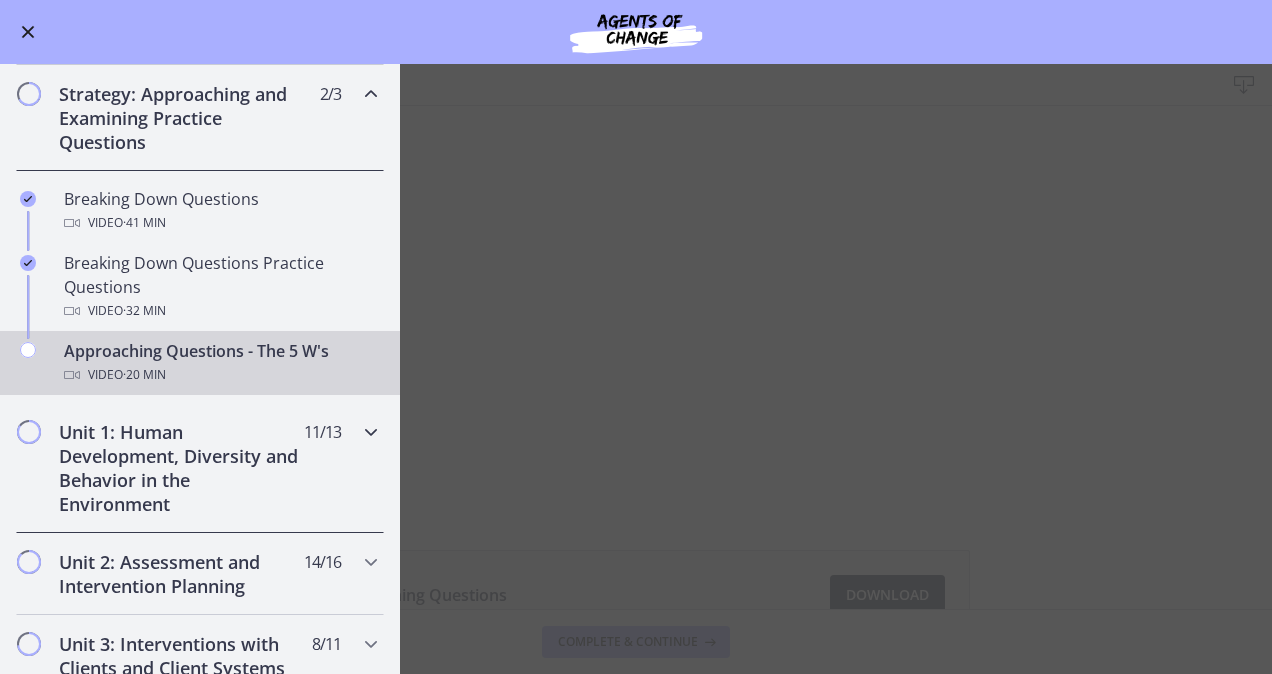 click on "Unit 1: Human Development, Diversity and Behavior in the Environment" at bounding box center [181, 468] 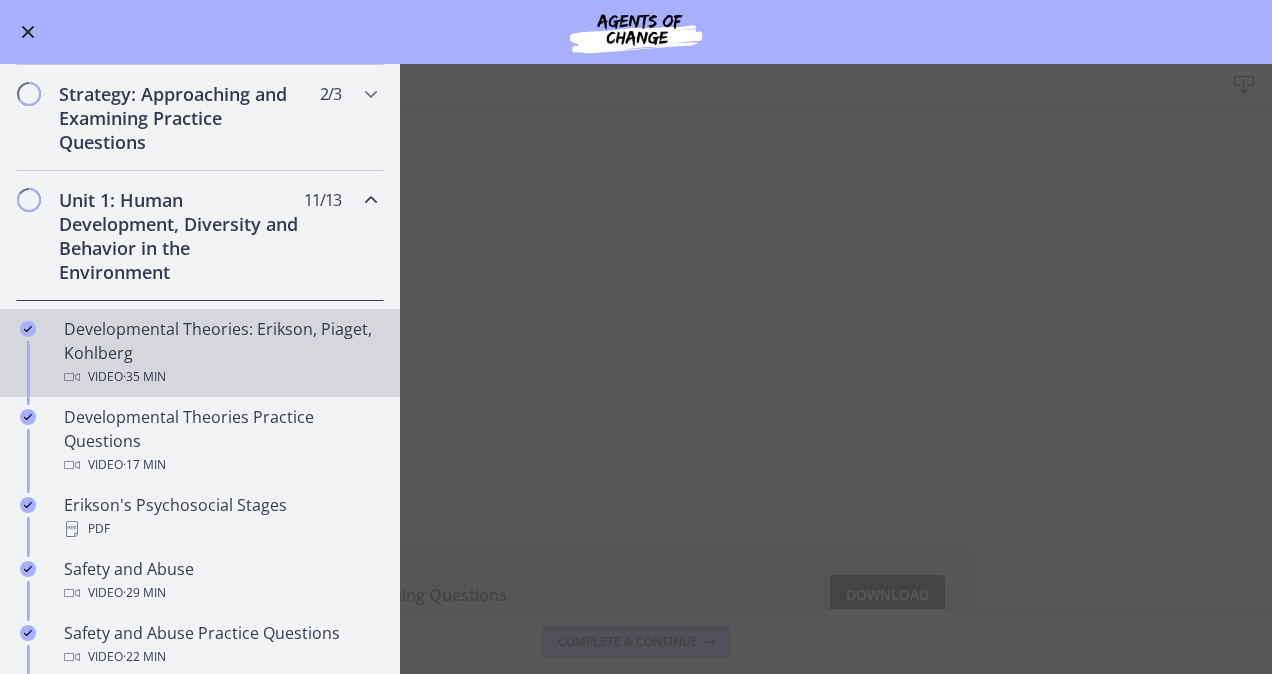 click on "Developmental Theories: Erikson, Piaget, Kohlberg
Video
·  35 min" at bounding box center (220, 353) 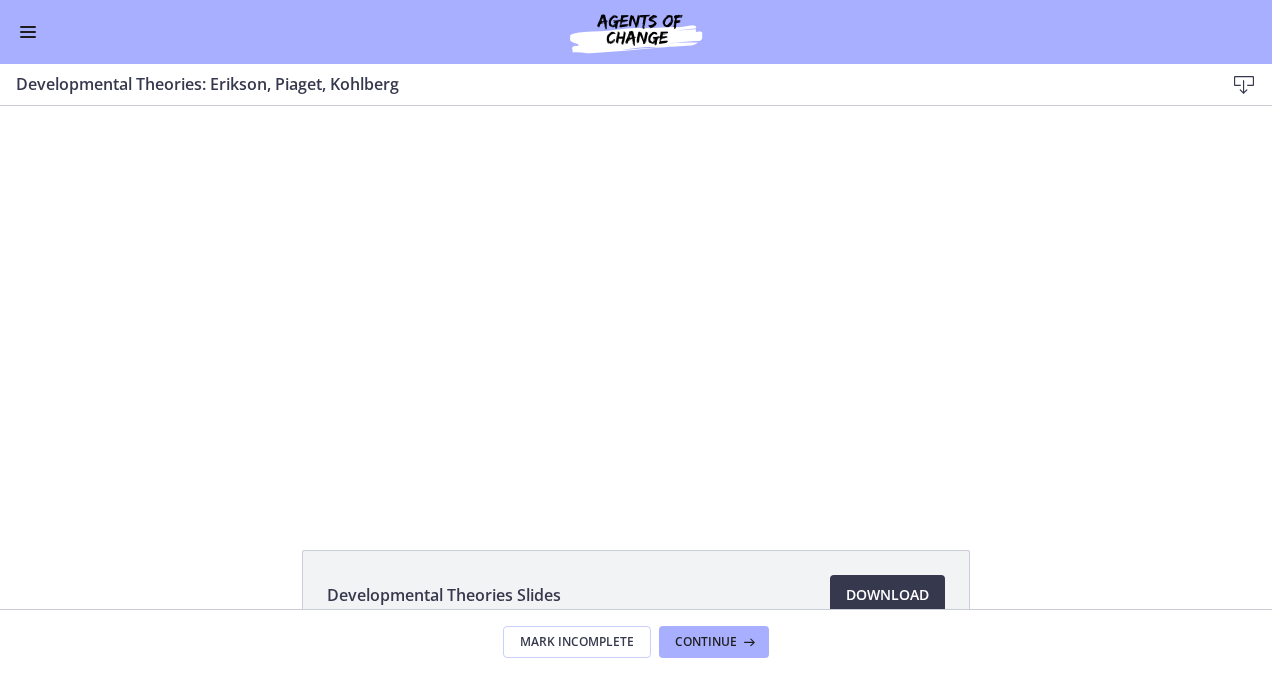 scroll, scrollTop: 0, scrollLeft: 0, axis: both 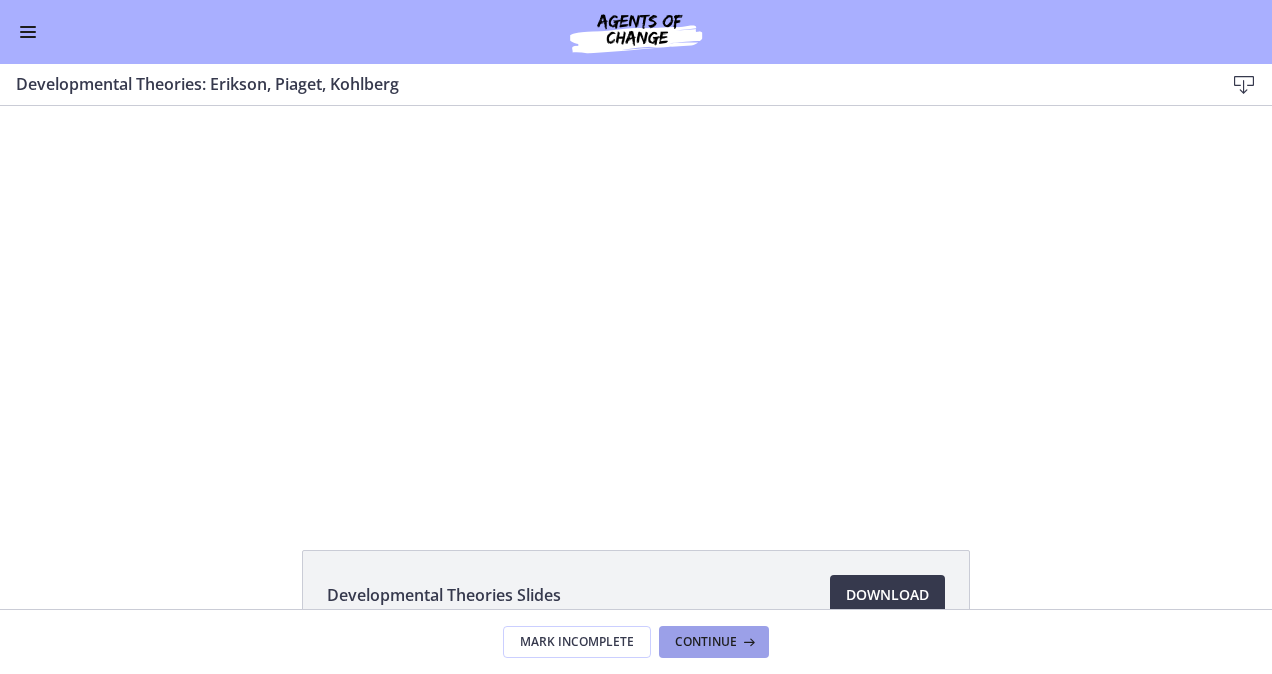 click on "Continue" at bounding box center [706, 642] 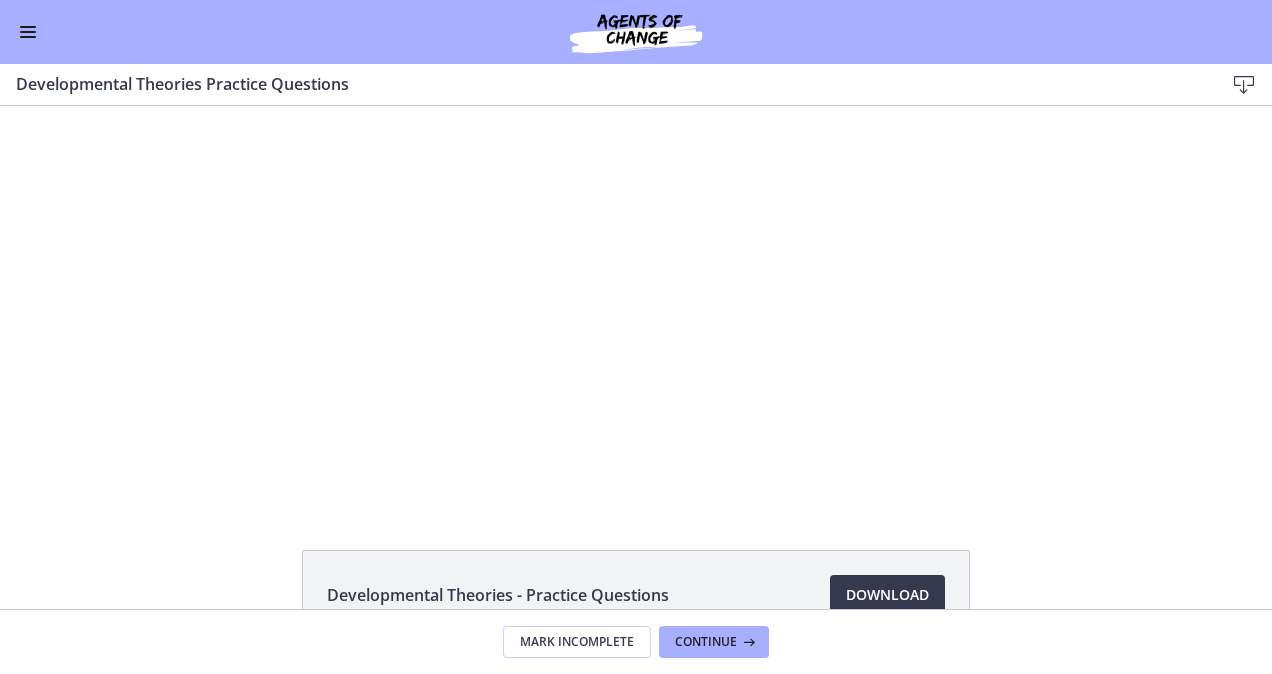 scroll, scrollTop: 0, scrollLeft: 0, axis: both 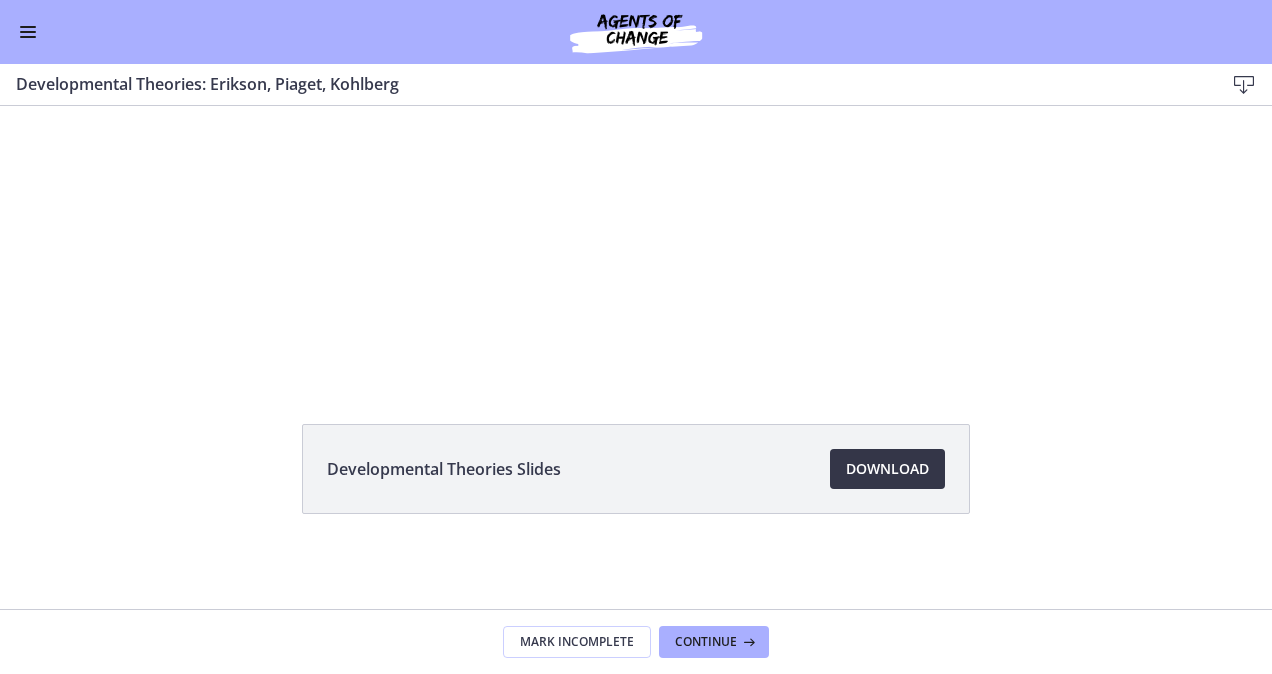 click on "Download
Opens in a new window" at bounding box center [887, 469] 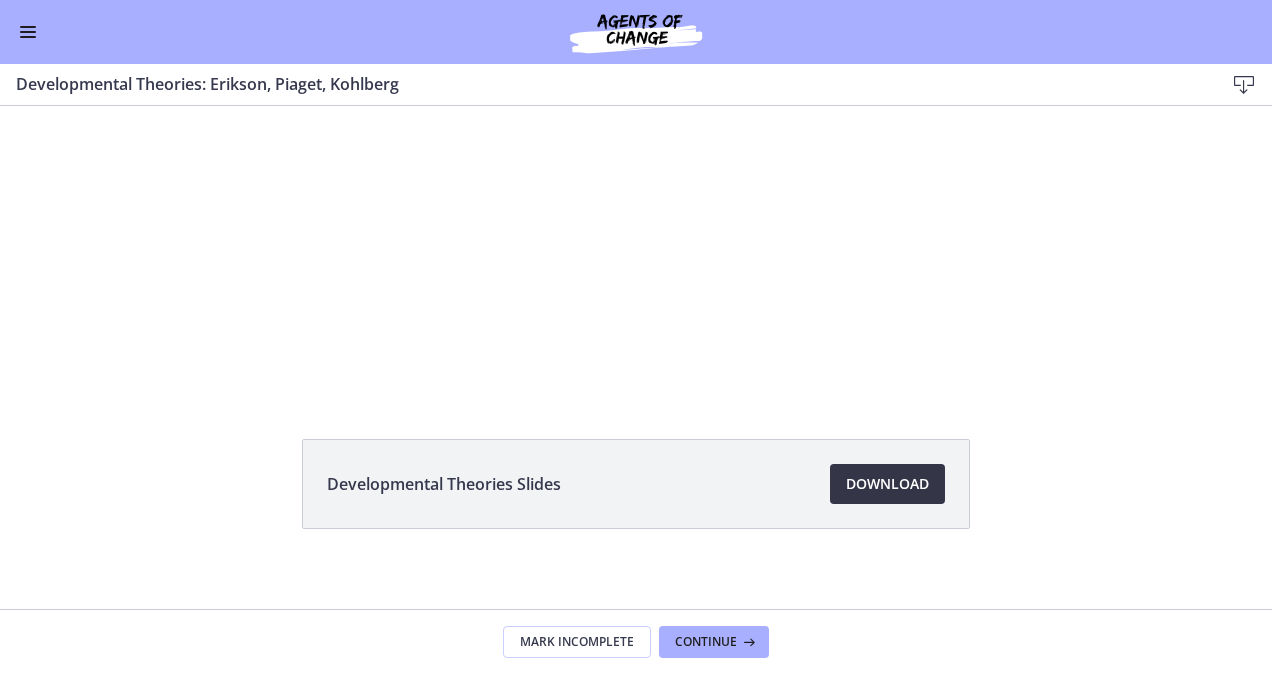 scroll, scrollTop: 0, scrollLeft: 0, axis: both 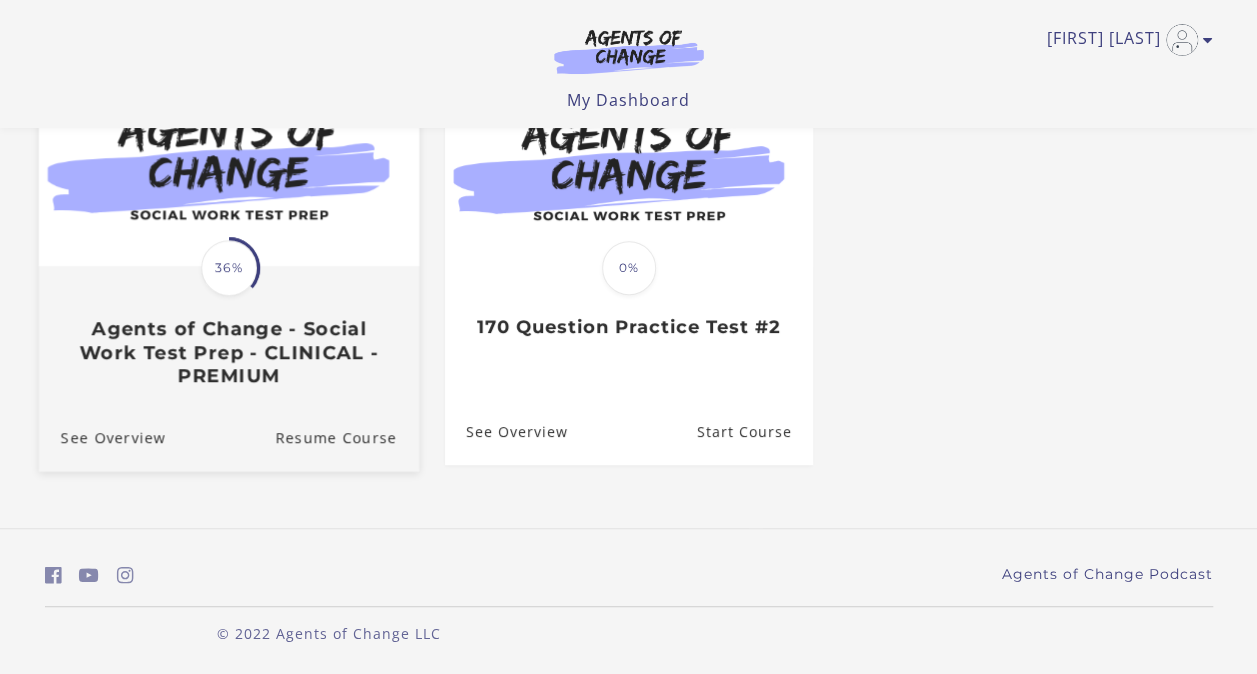 click on "Translation missing: en.liquid.partials.dashboard_course_card.progress_description: 36%
36%
Agents of Change - Social Work Test Prep - CLINICAL - PREMIUM" at bounding box center [228, 327] 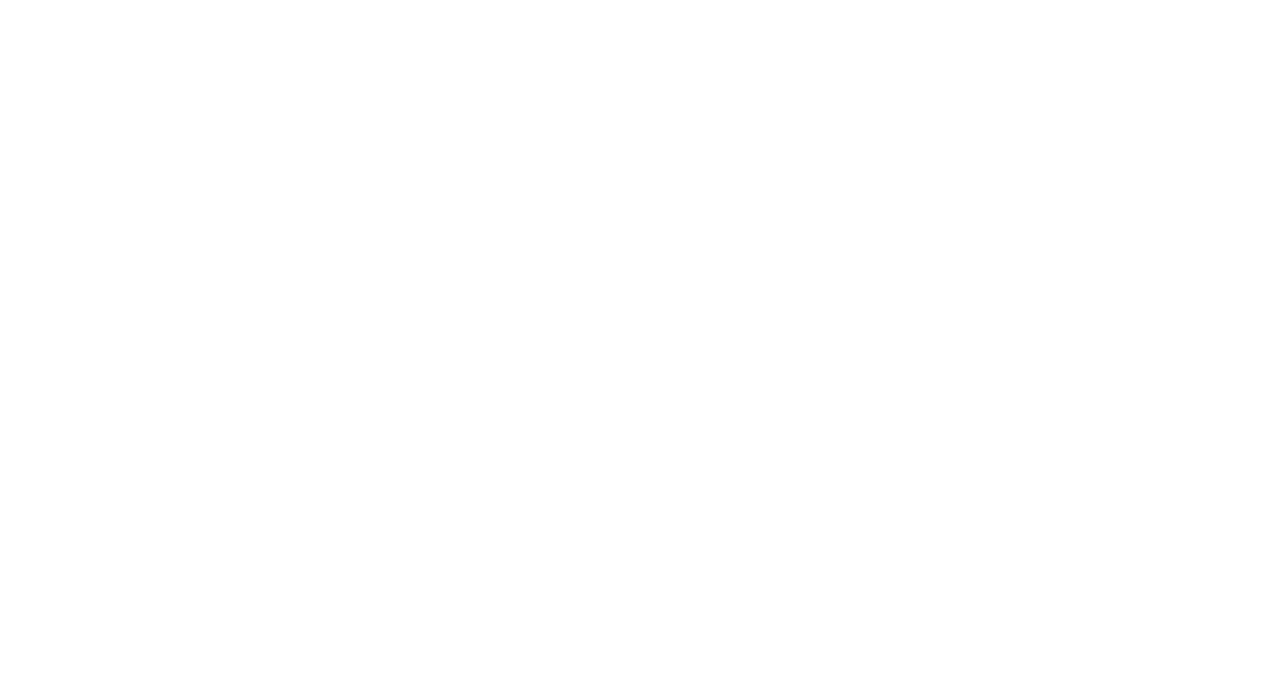 scroll, scrollTop: 0, scrollLeft: 0, axis: both 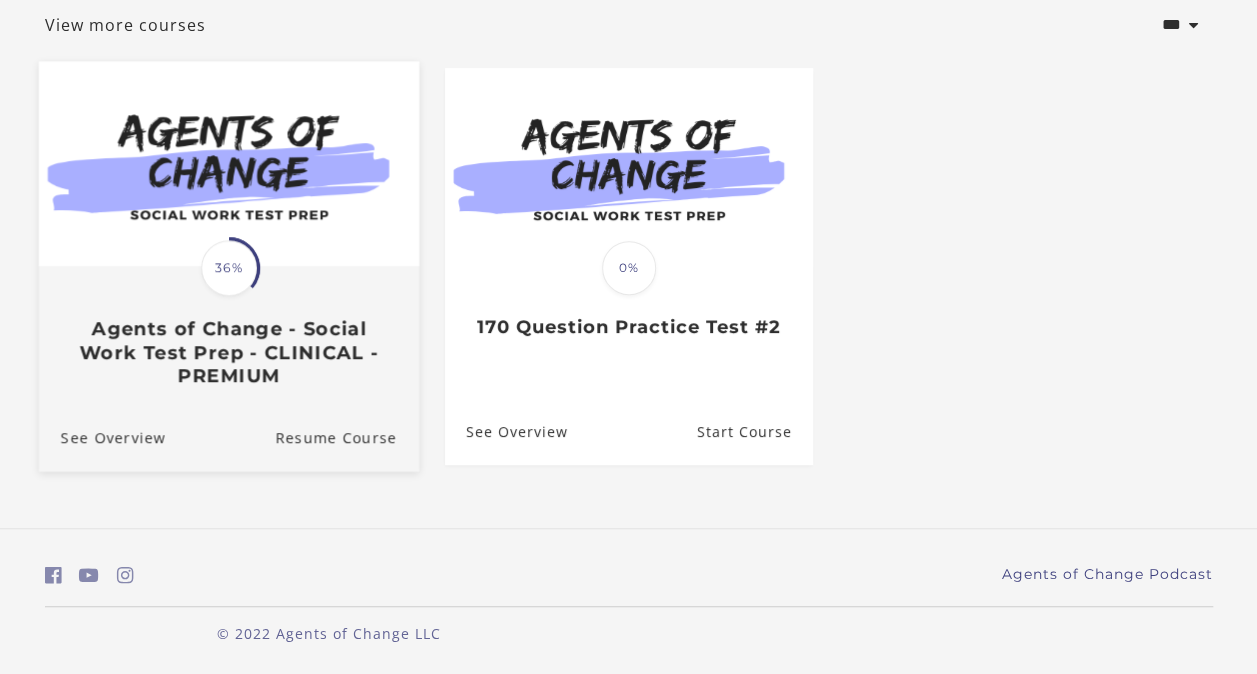 click on "Agents of Change - Social Work Test Prep - CLINICAL - PREMIUM" at bounding box center [228, 352] 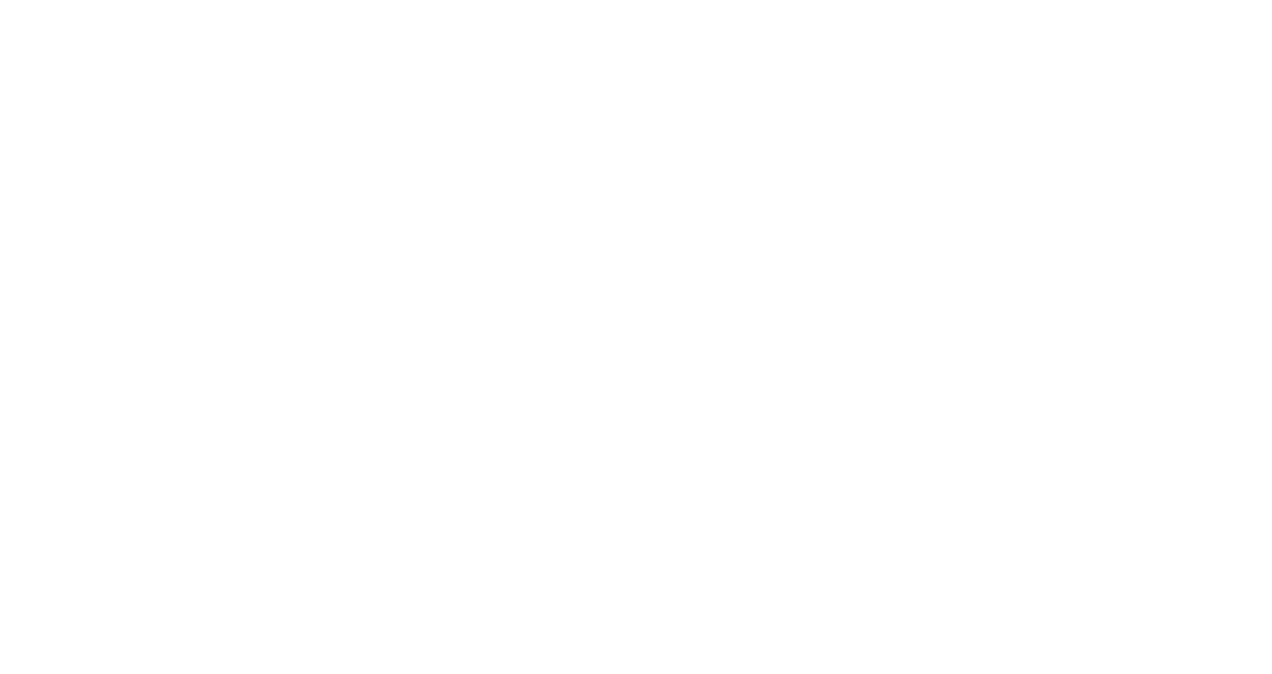 scroll, scrollTop: 0, scrollLeft: 0, axis: both 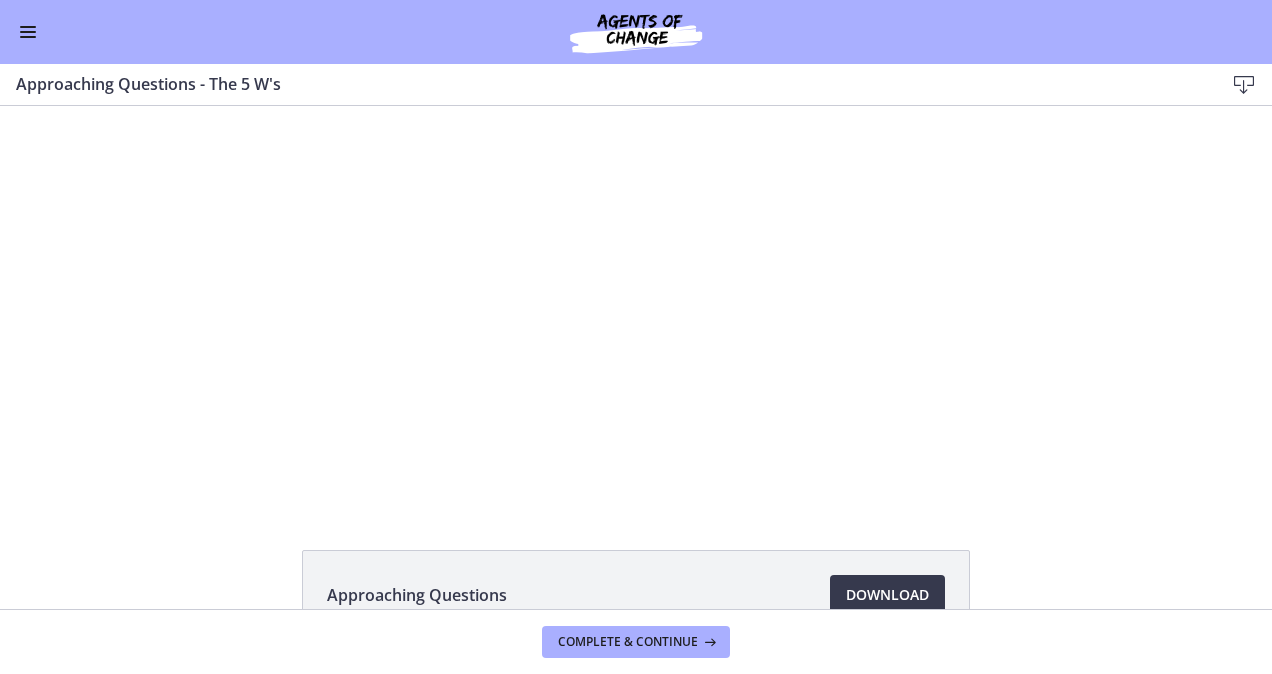 click at bounding box center (28, 37) 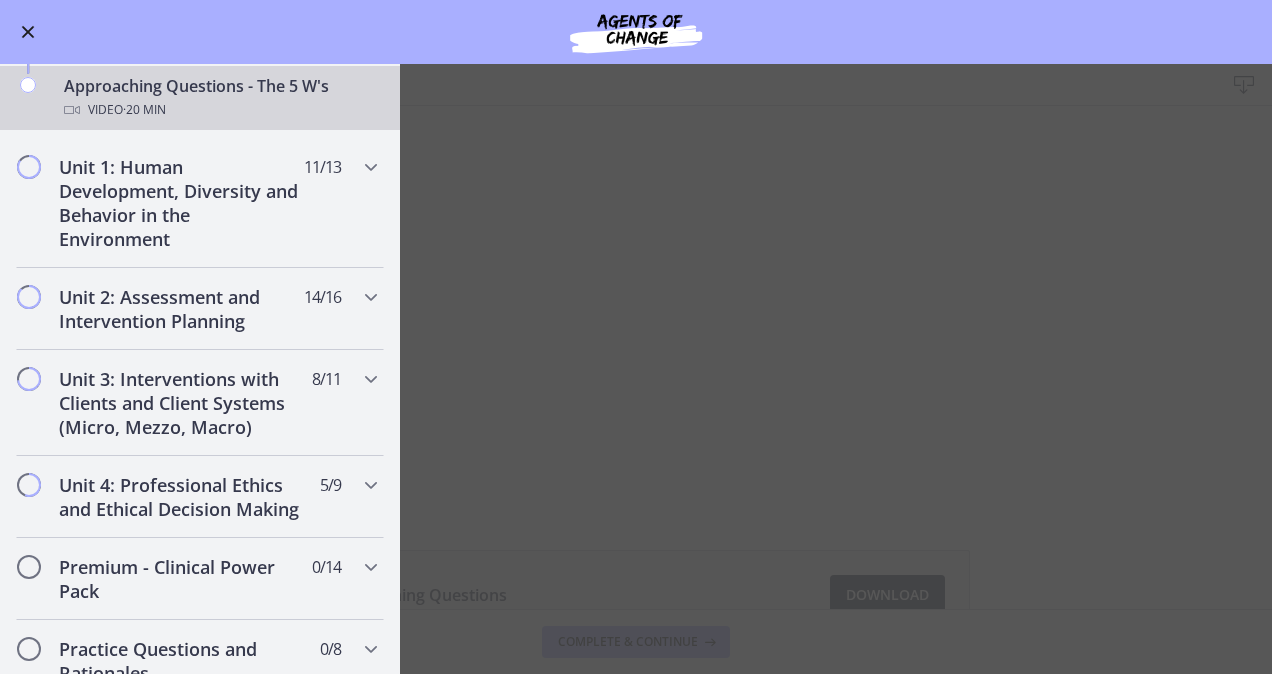 scroll, scrollTop: 568, scrollLeft: 0, axis: vertical 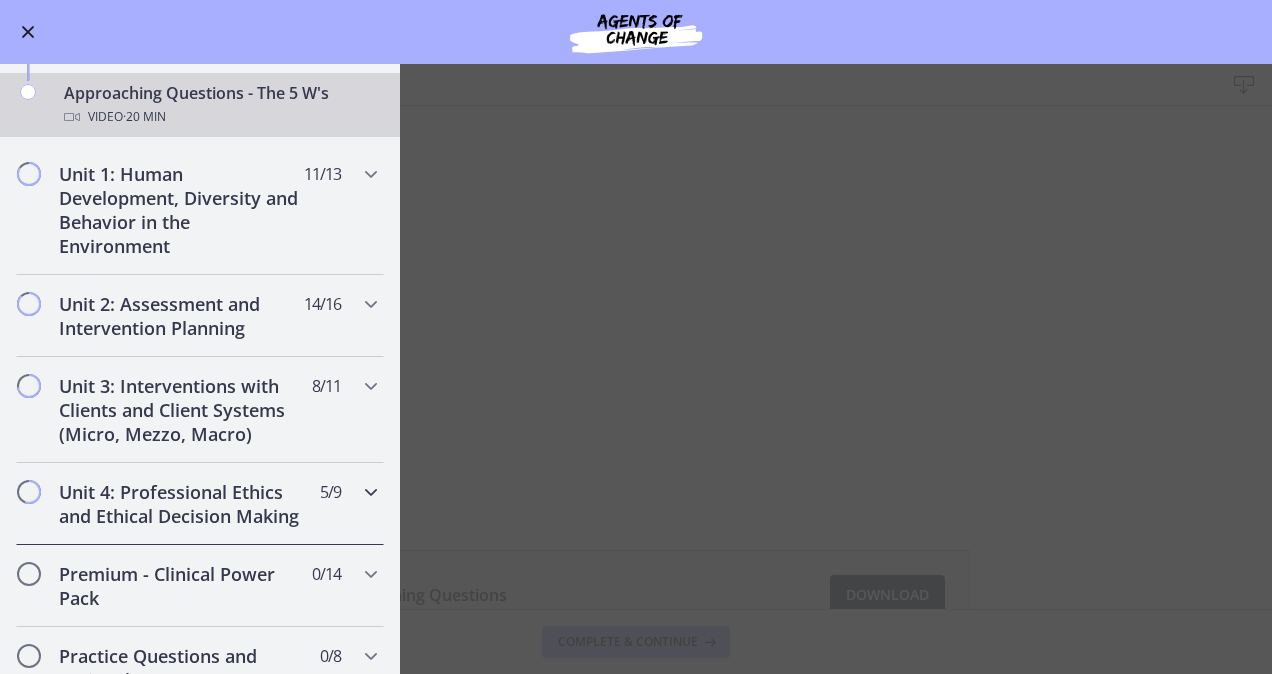click on "Unit 4: Professional Ethics and Ethical Decision Making" at bounding box center [181, 504] 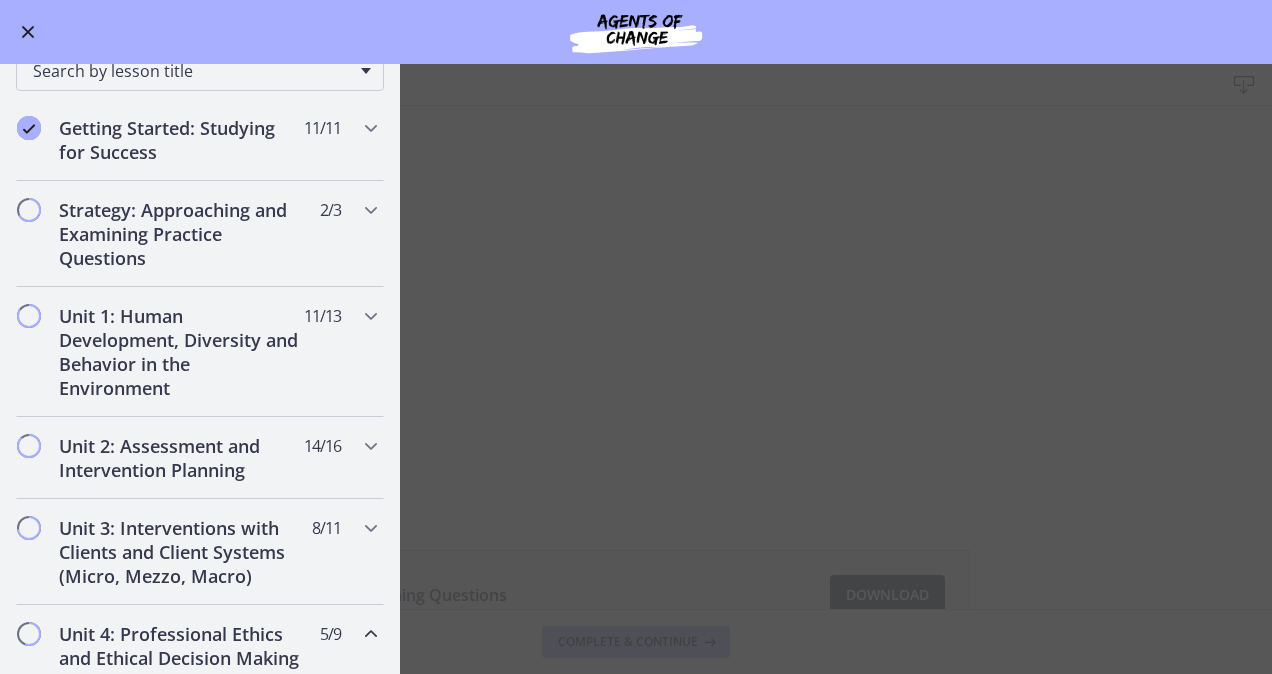 scroll, scrollTop: 0, scrollLeft: 0, axis: both 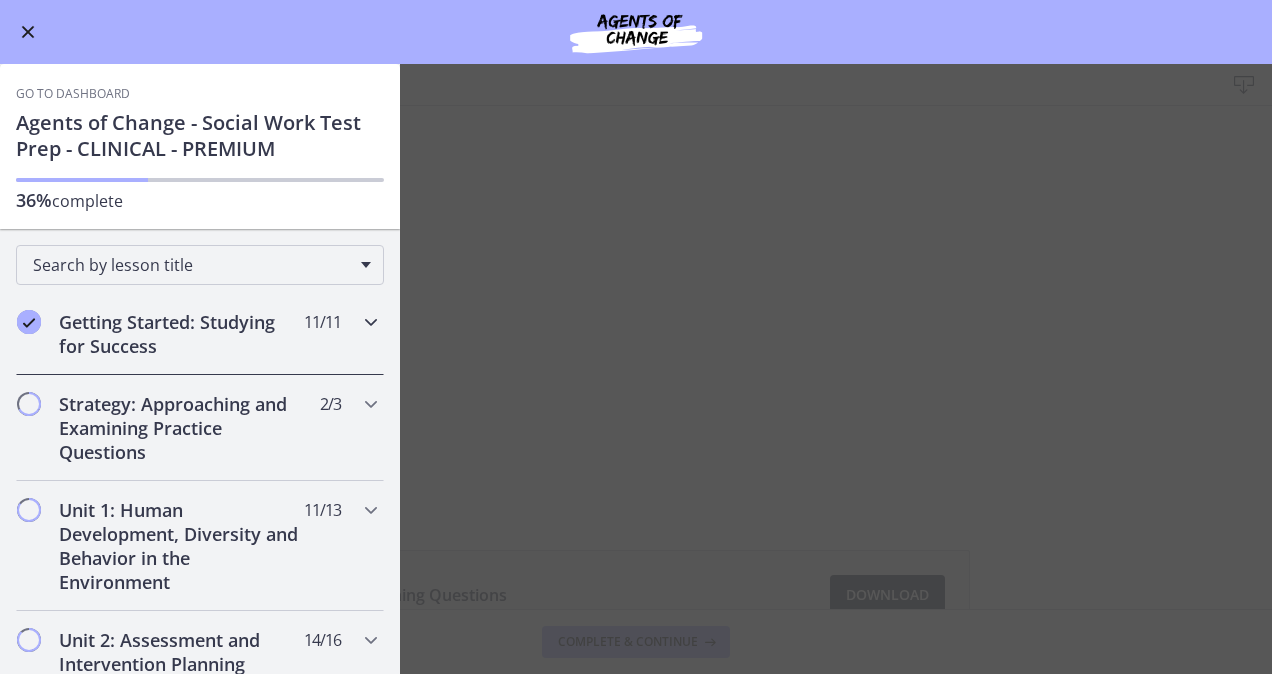 click on "Getting Started: Studying for Success" at bounding box center (181, 334) 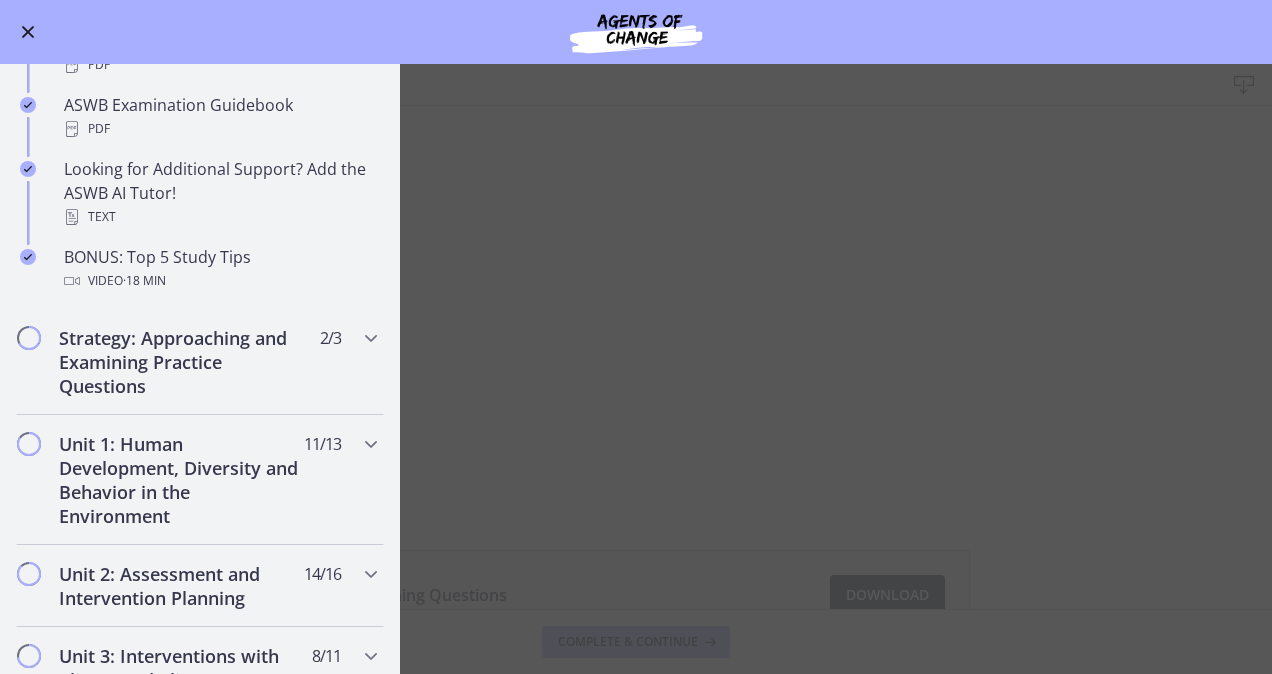 scroll, scrollTop: 866, scrollLeft: 0, axis: vertical 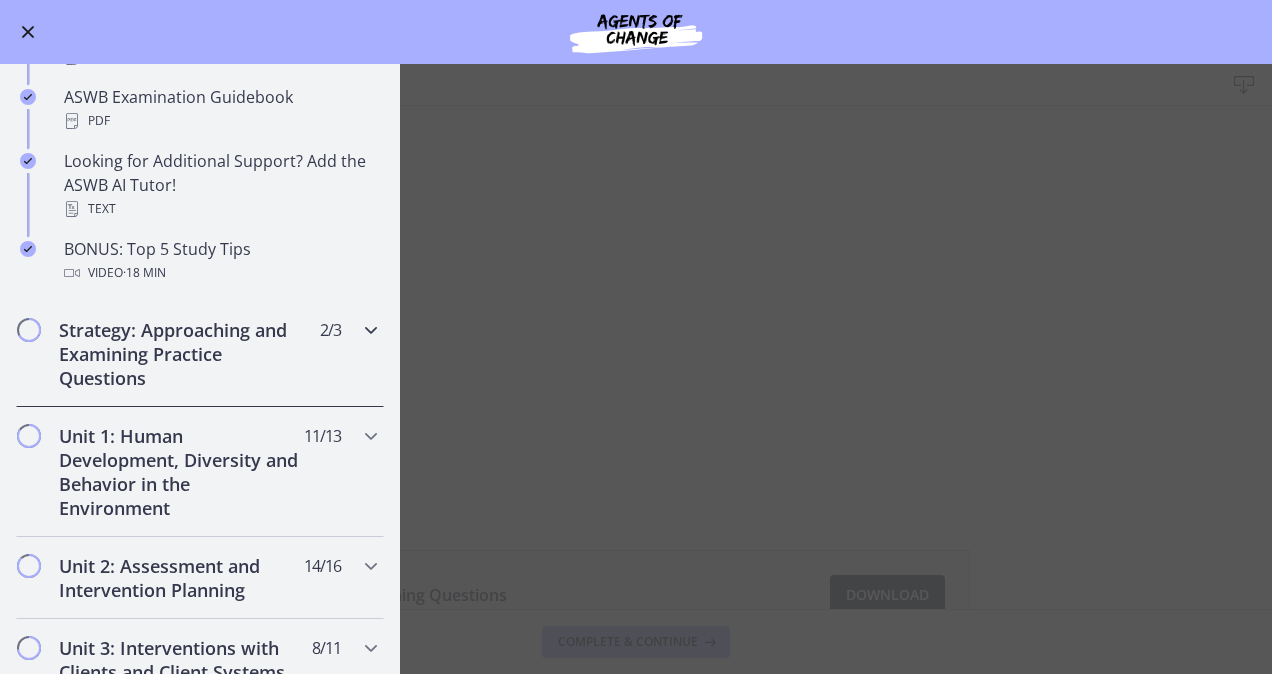 click on "Strategy: Approaching and Examining Practice Questions" at bounding box center [181, 354] 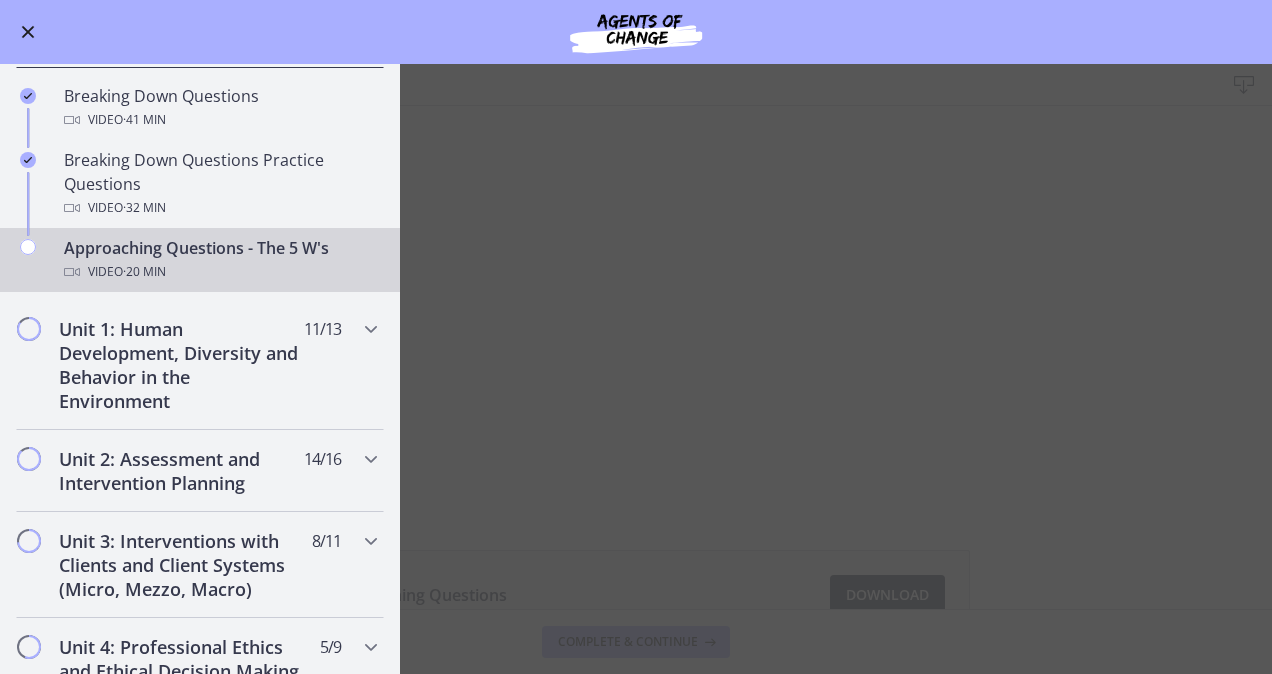 scroll, scrollTop: 418, scrollLeft: 0, axis: vertical 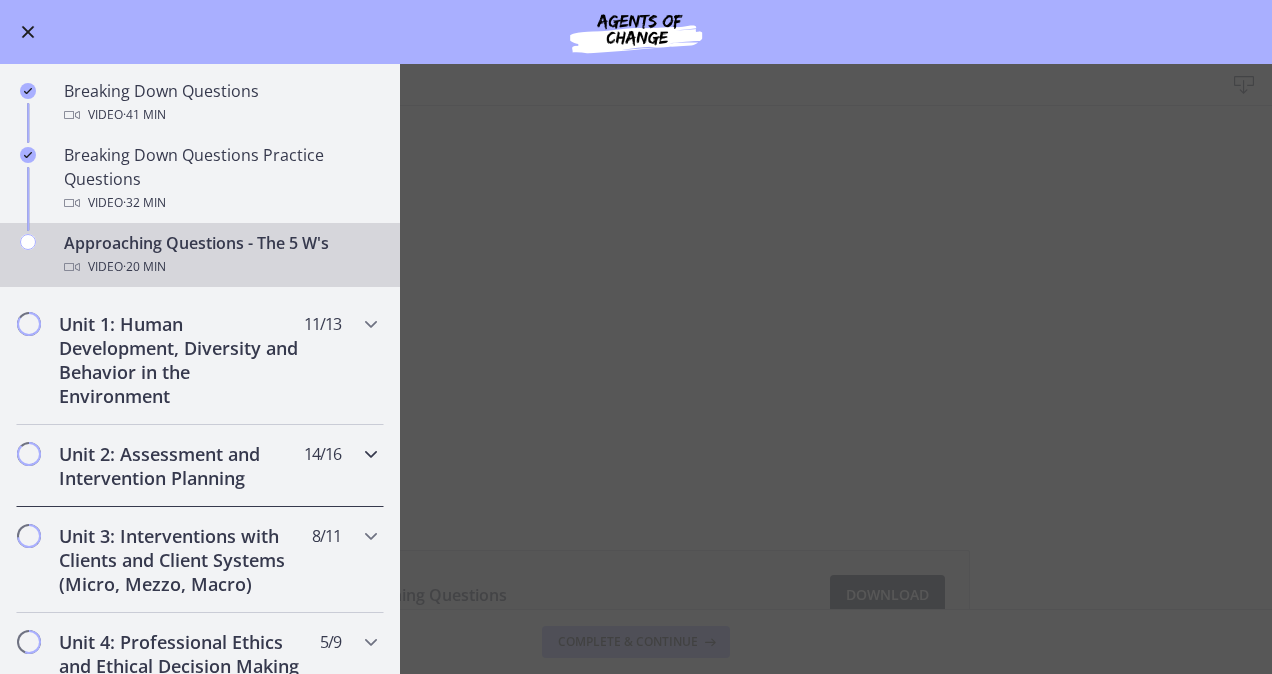 click on "Unit 2: Assessment and Intervention Planning" at bounding box center [181, 466] 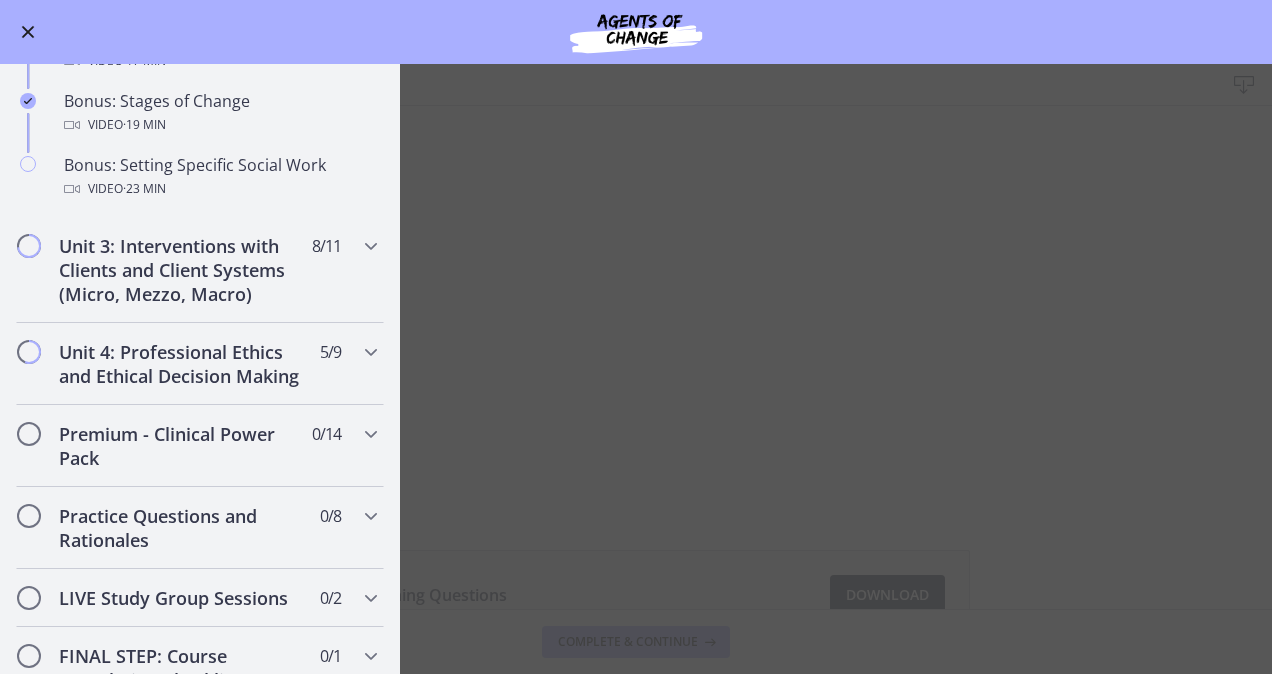 scroll, scrollTop: 1760, scrollLeft: 0, axis: vertical 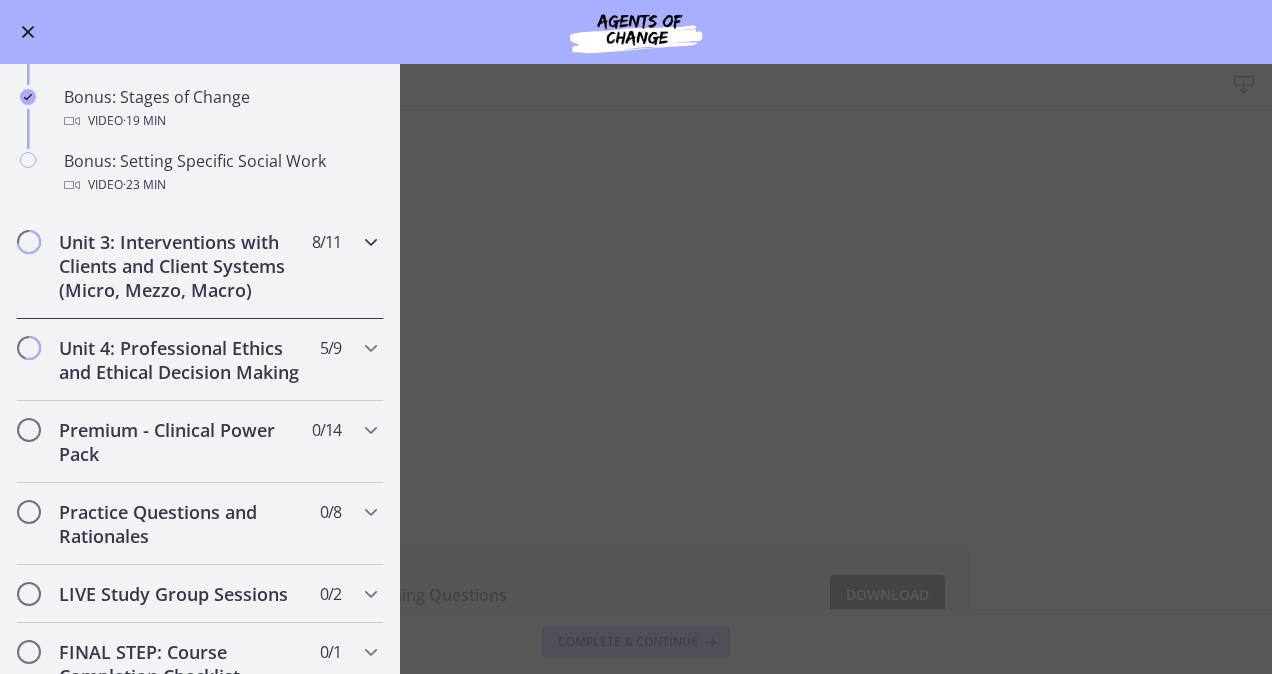 click on "Unit 3: Interventions with Clients and Client Systems (Micro, Mezzo, Macro)" at bounding box center (181, 266) 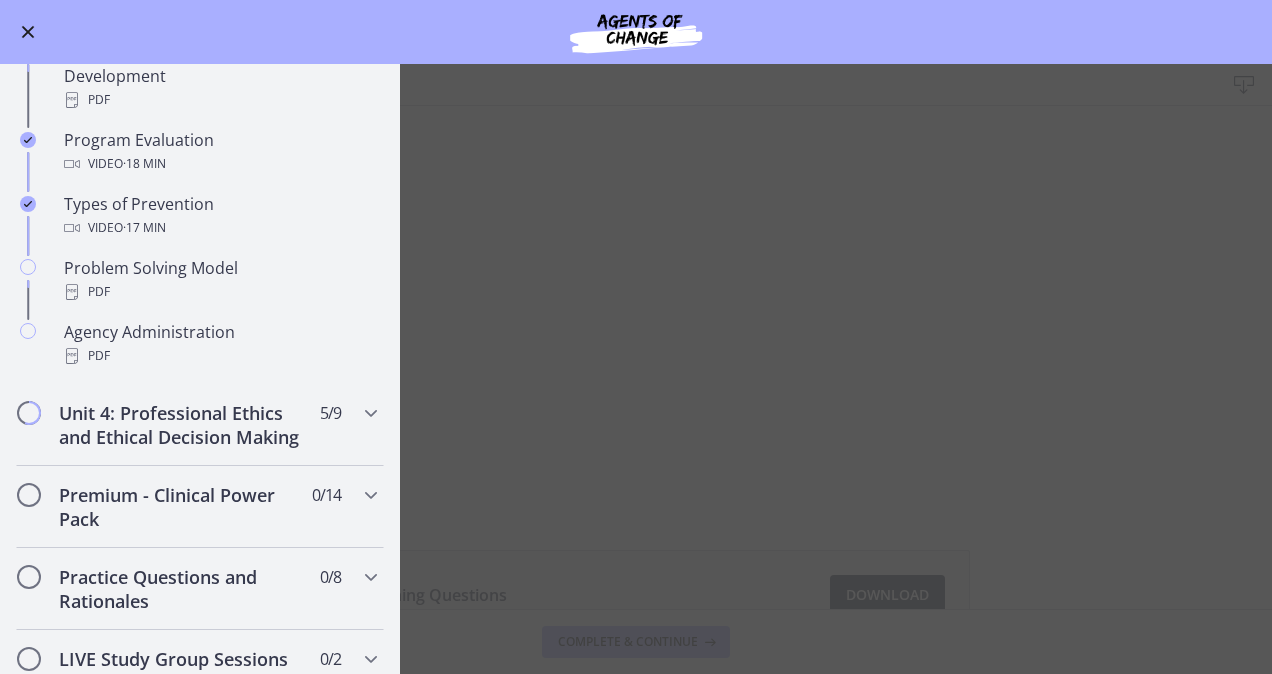 scroll, scrollTop: 1182, scrollLeft: 0, axis: vertical 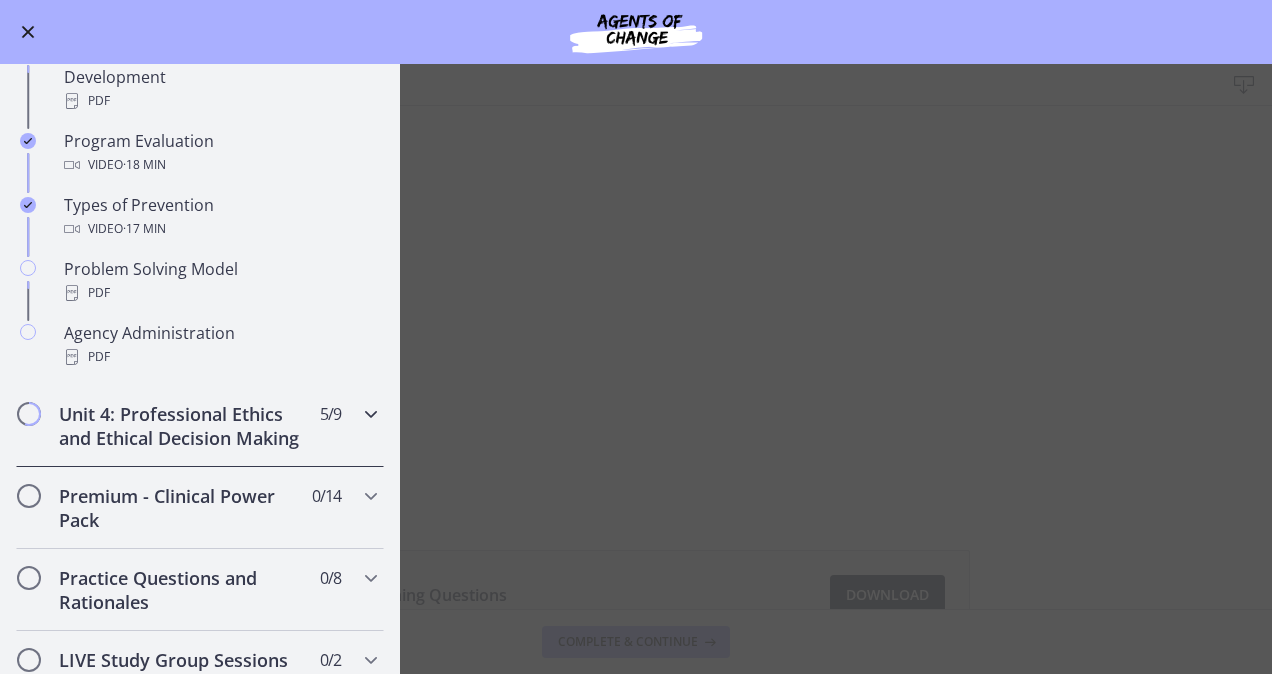 click on "Unit 4: Professional Ethics and Ethical Decision Making" at bounding box center (181, 426) 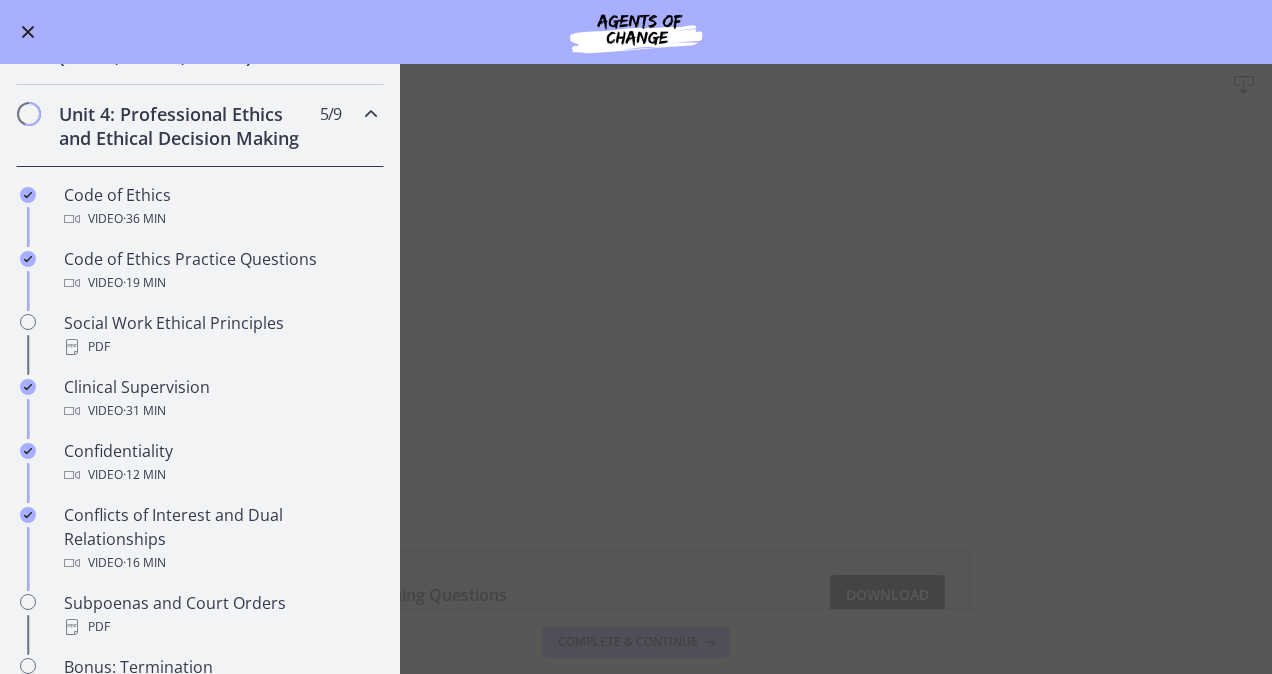 scroll, scrollTop: 703, scrollLeft: 0, axis: vertical 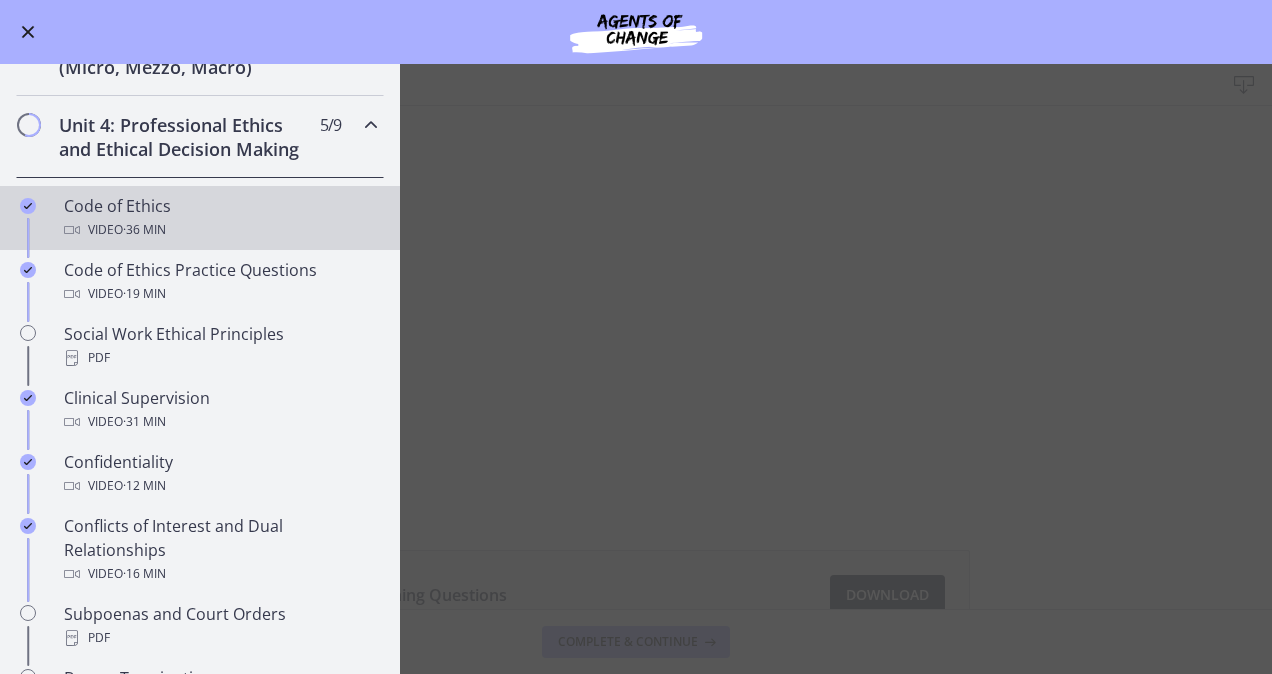 click on "Video
·  36 min" at bounding box center [220, 230] 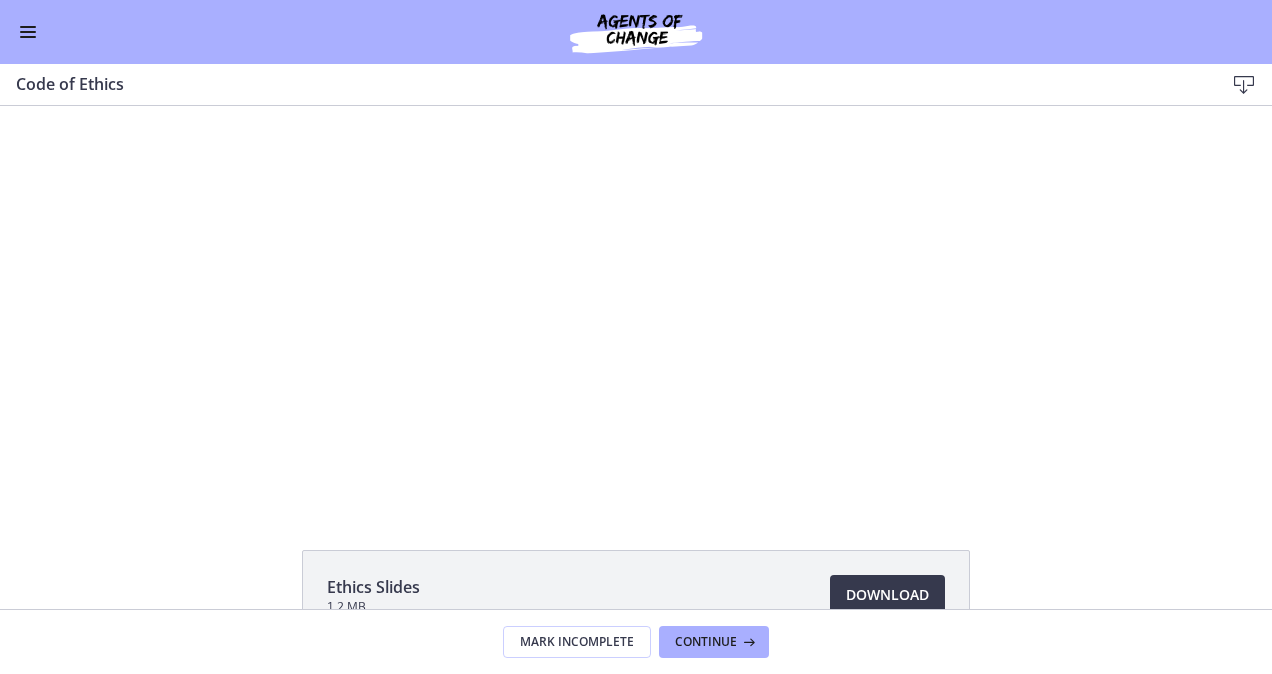 scroll, scrollTop: 0, scrollLeft: 0, axis: both 